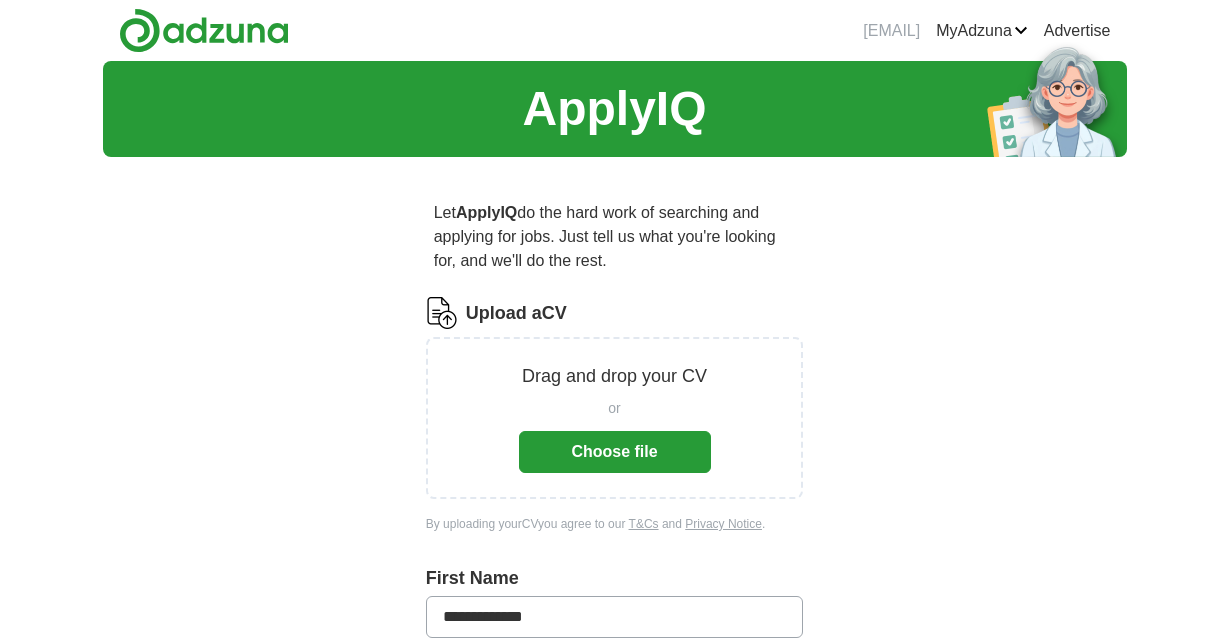 scroll, scrollTop: 0, scrollLeft: 0, axis: both 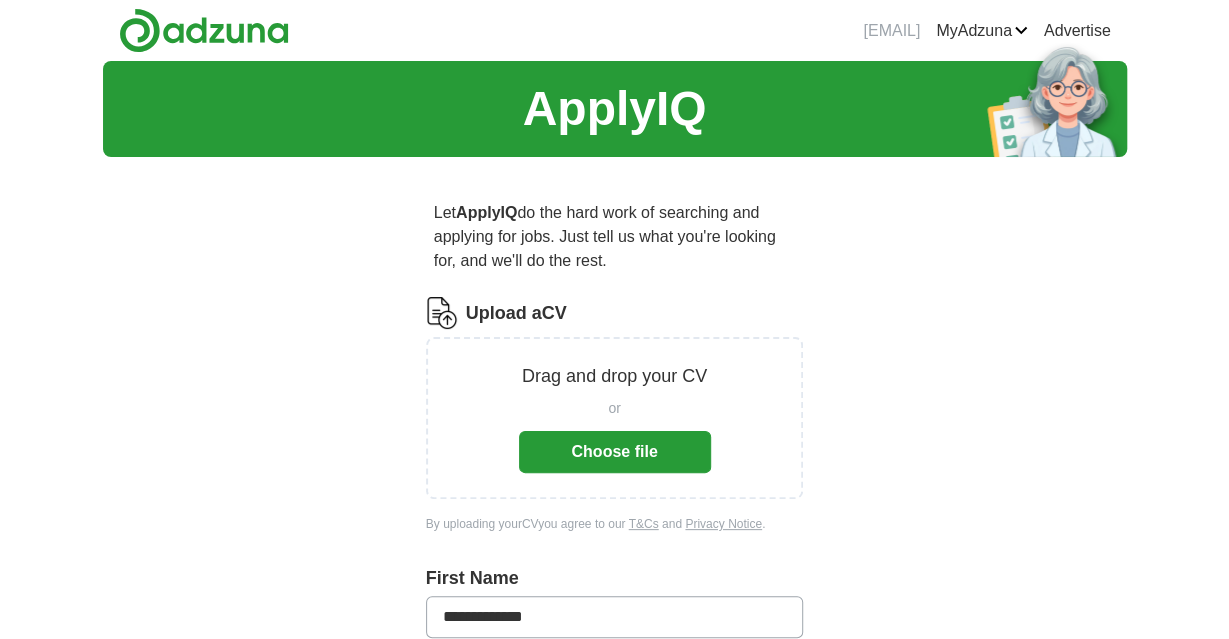 click on "Choose file" at bounding box center [615, 452] 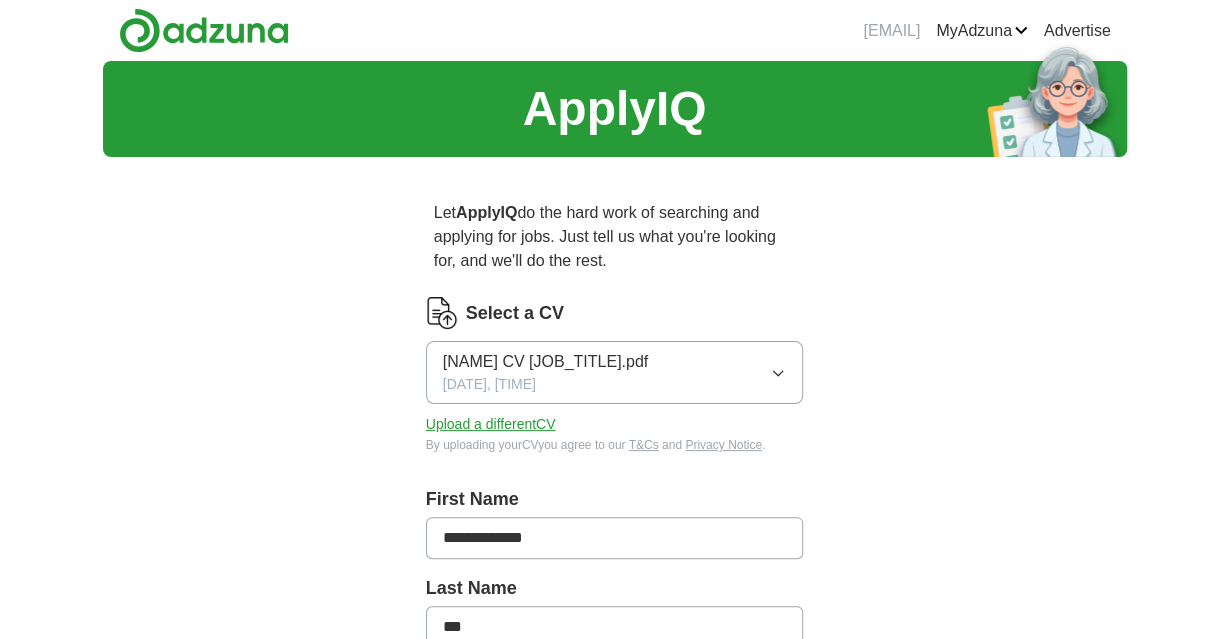 click on "Upload a different  CV" at bounding box center [491, 424] 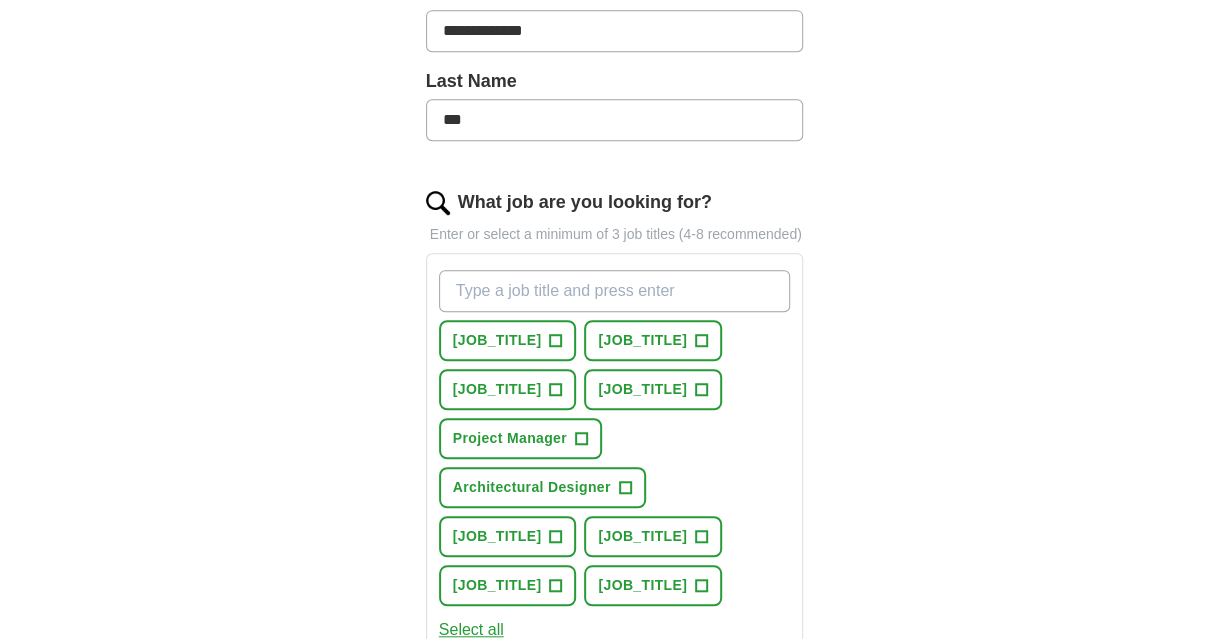 scroll, scrollTop: 520, scrollLeft: 0, axis: vertical 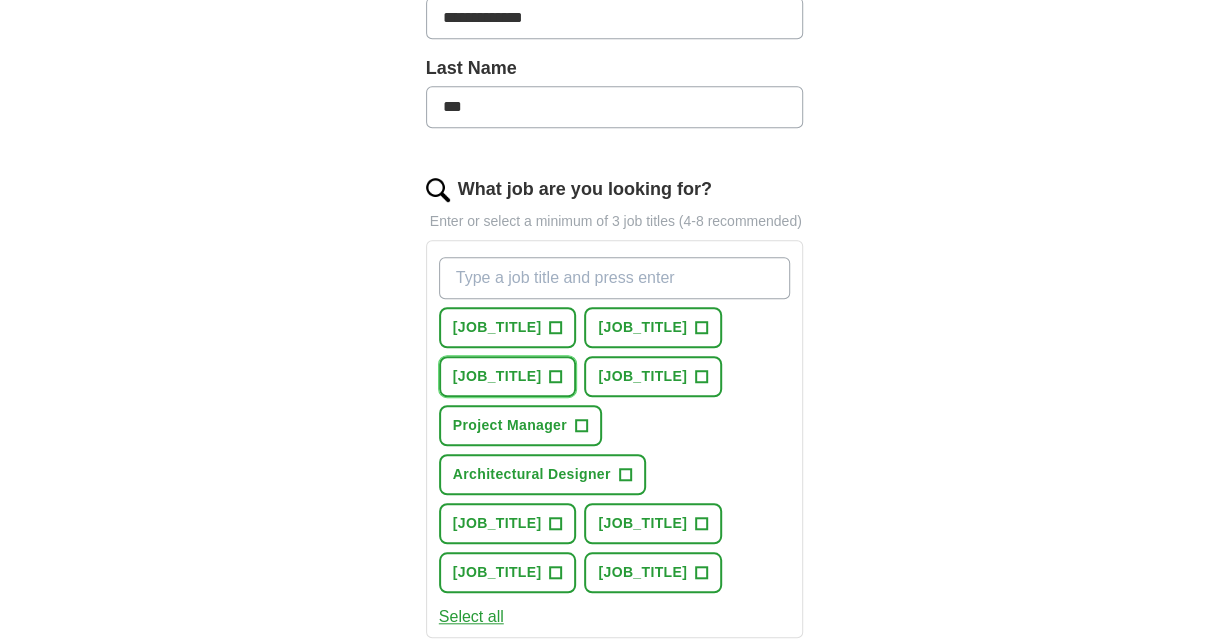 click on "[JOB_TITLE]" at bounding box center (497, 376) 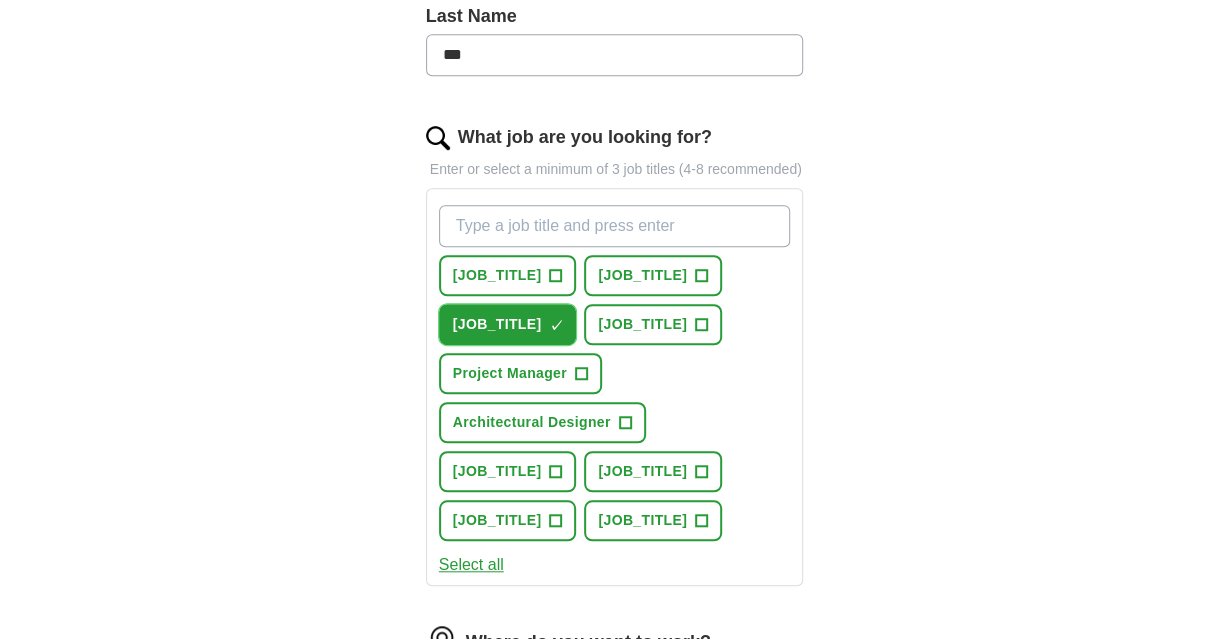 scroll, scrollTop: 624, scrollLeft: 0, axis: vertical 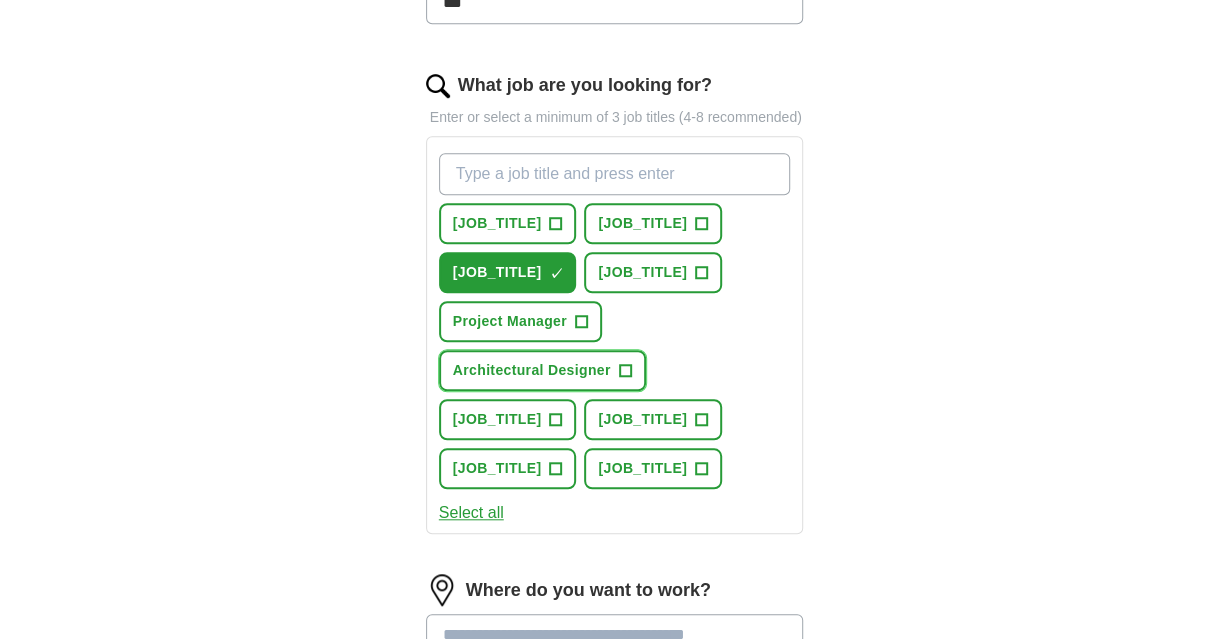 click on "Architectural Designer" at bounding box center [532, 370] 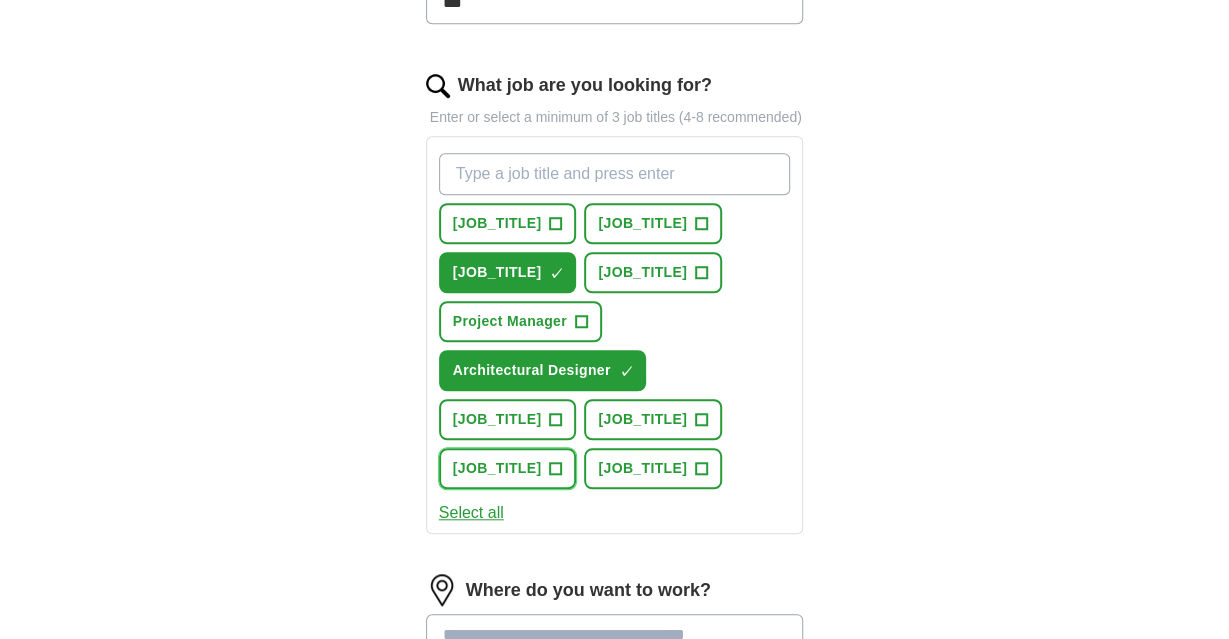 click on "[JOB_TITLE]" at bounding box center (497, 468) 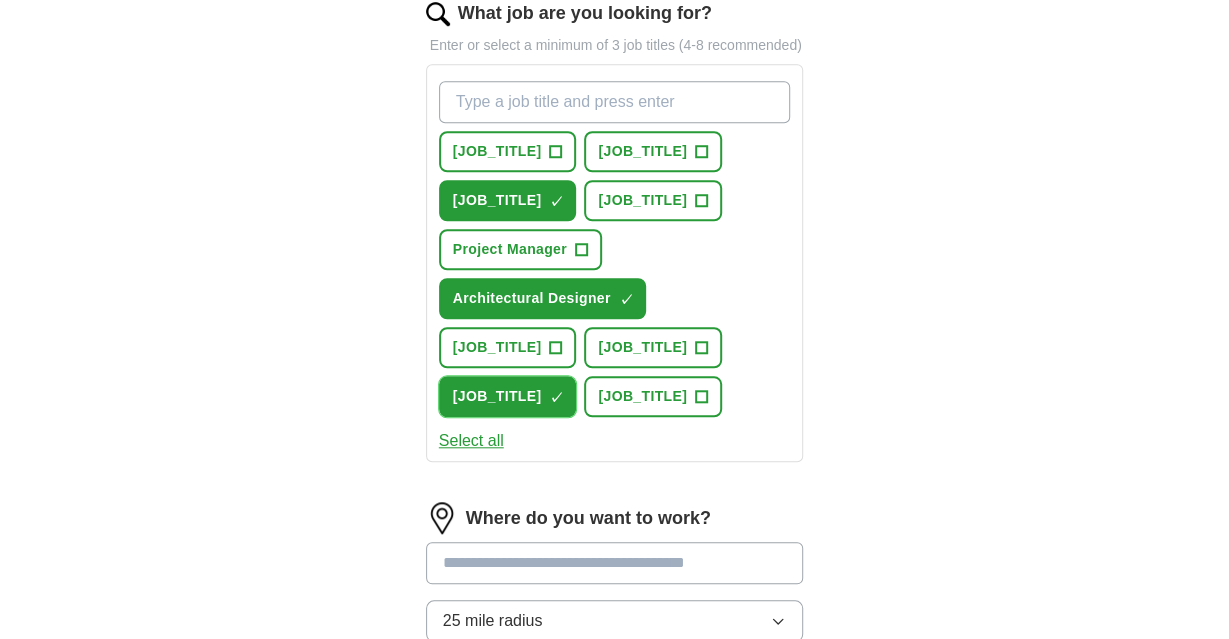 scroll, scrollTop: 728, scrollLeft: 0, axis: vertical 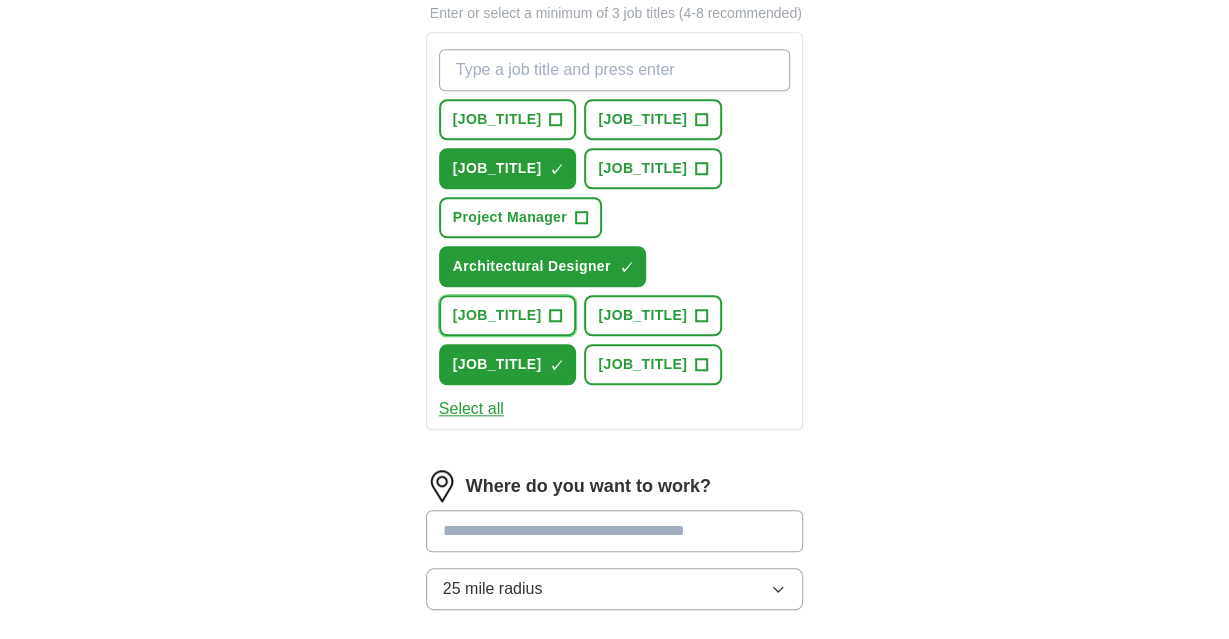 click on "[JOB_TITLE]" at bounding box center (497, 315) 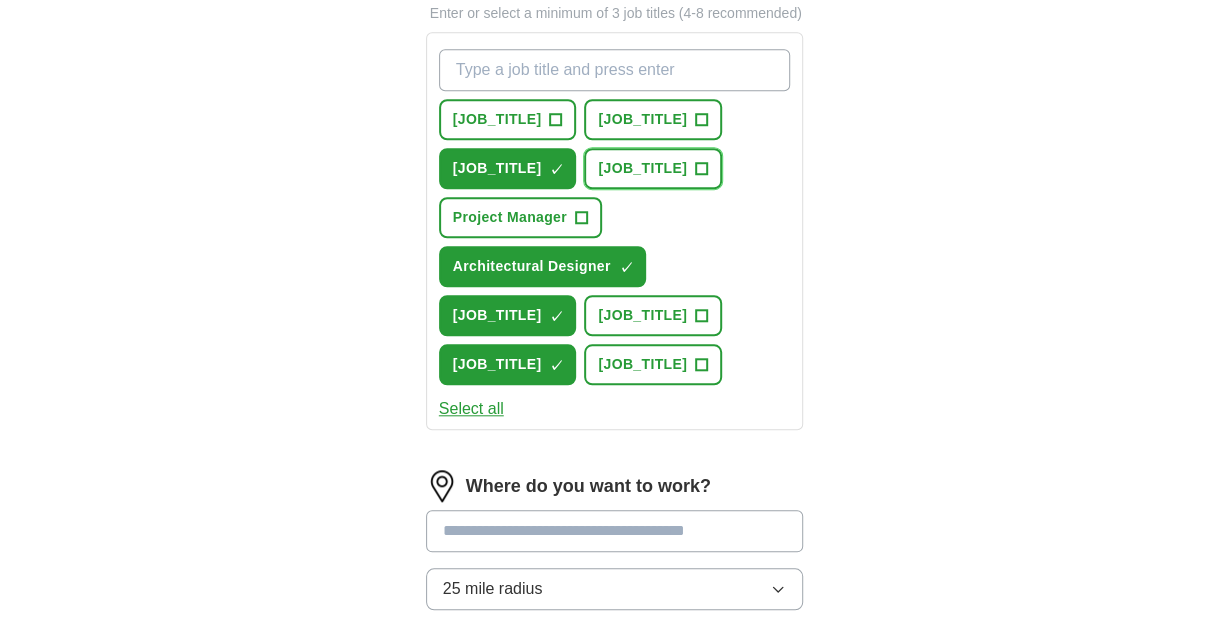 click on "[JOB_TITLE]" at bounding box center (642, 168) 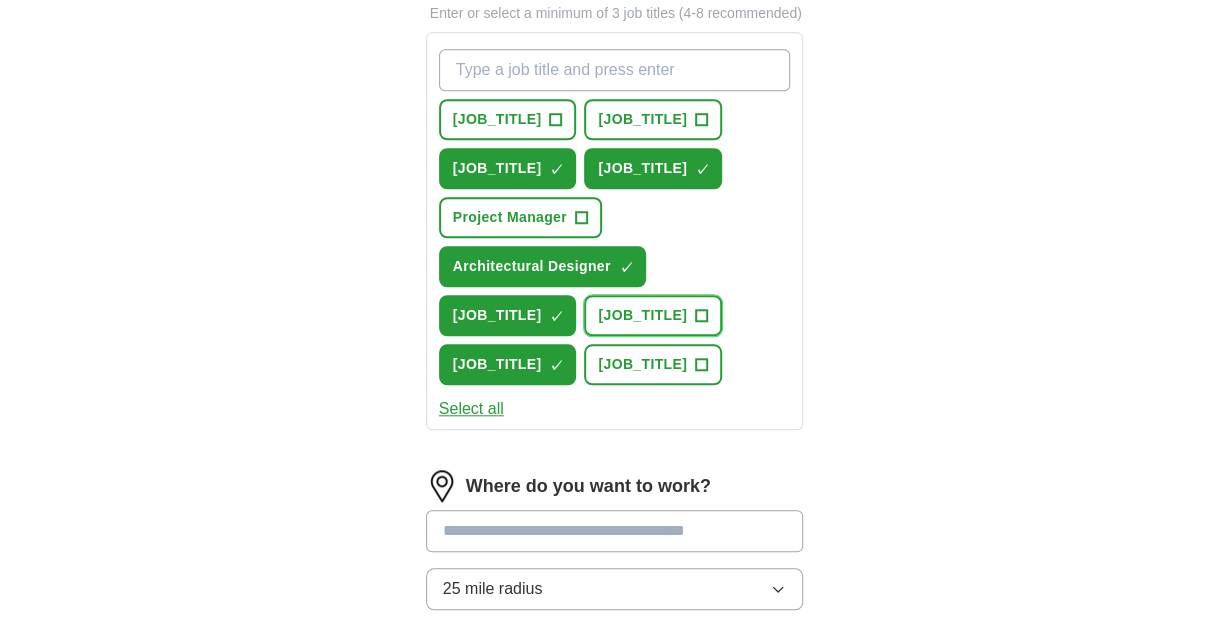 click on "[JOB_TITLE]" at bounding box center (642, 315) 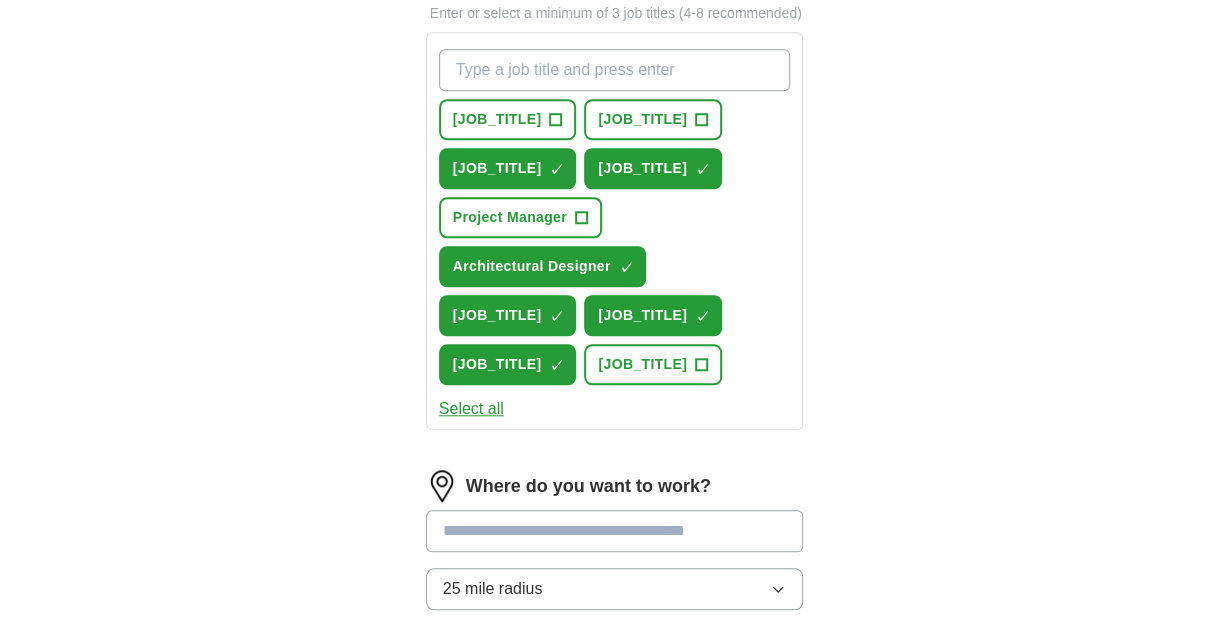 click on "Select all" at bounding box center (471, 409) 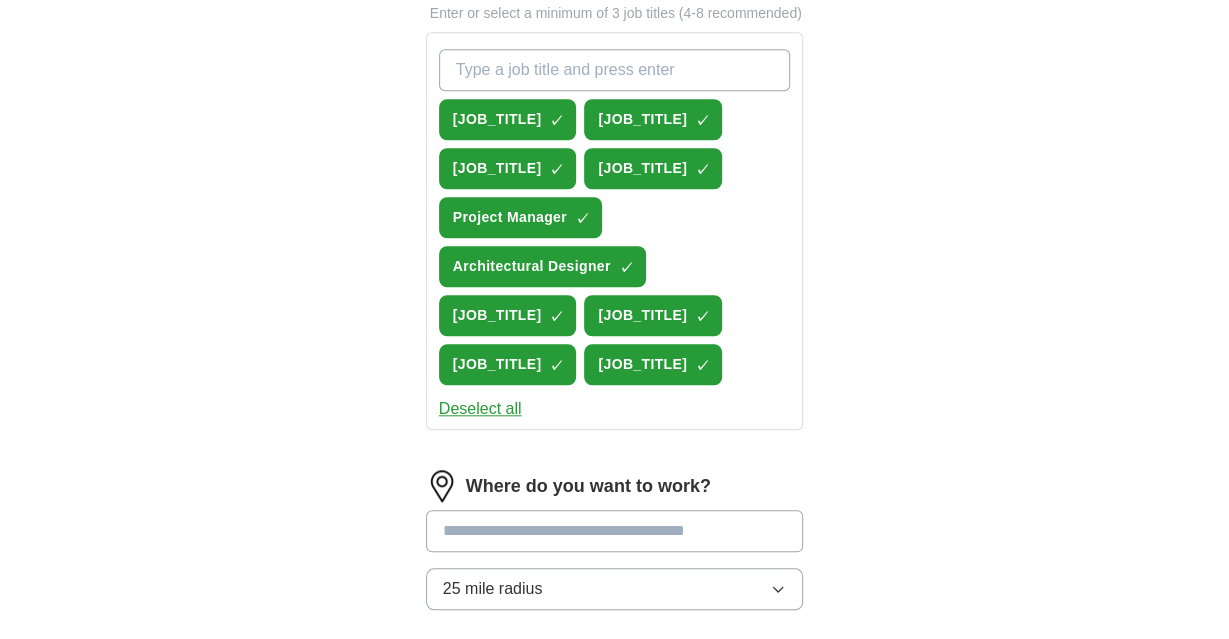 click on "Deselect all" at bounding box center [480, 409] 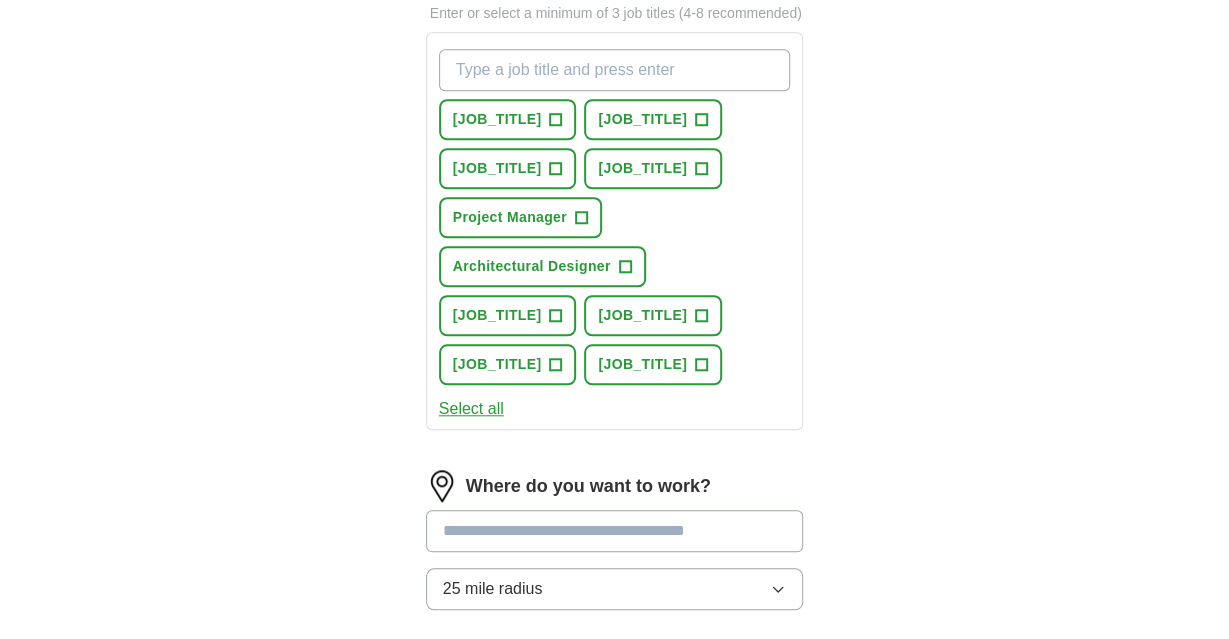 click on "Select all" at bounding box center (471, 409) 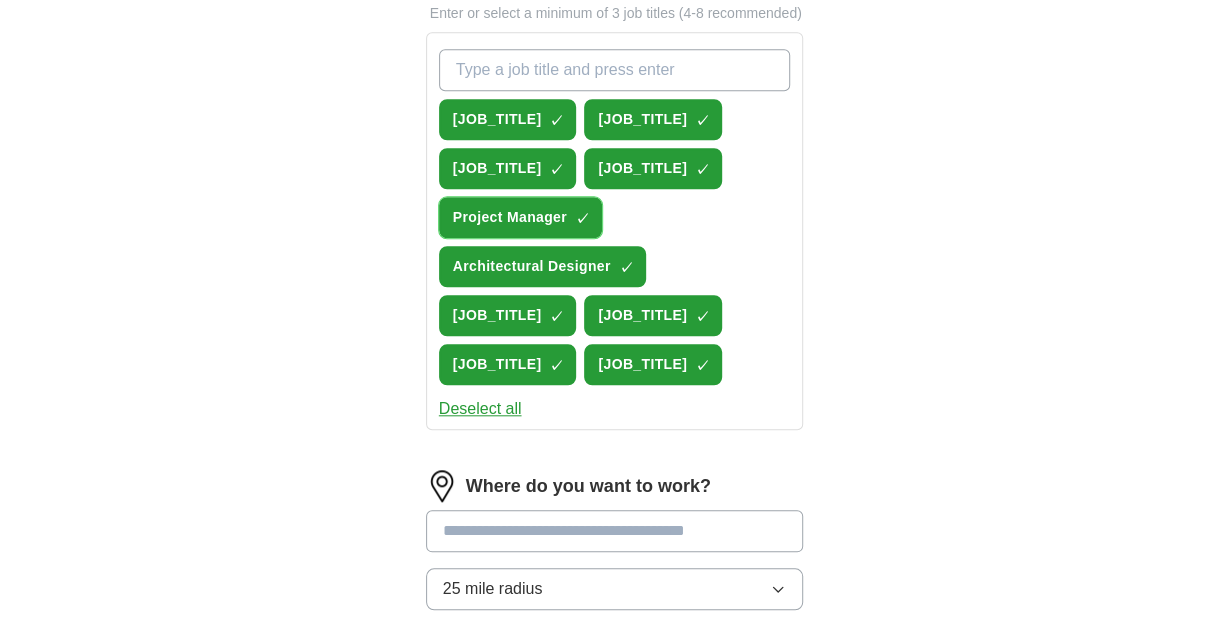 click on "Project Manager" at bounding box center (510, 217) 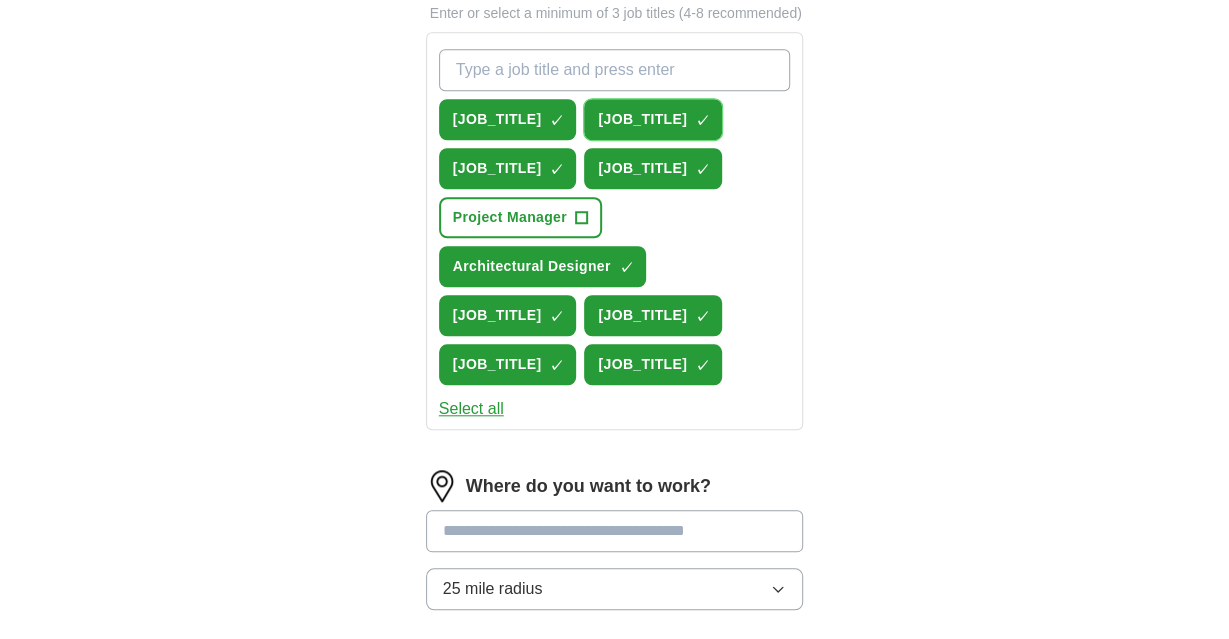 click on "[JOB_TITLE]" at bounding box center (642, 119) 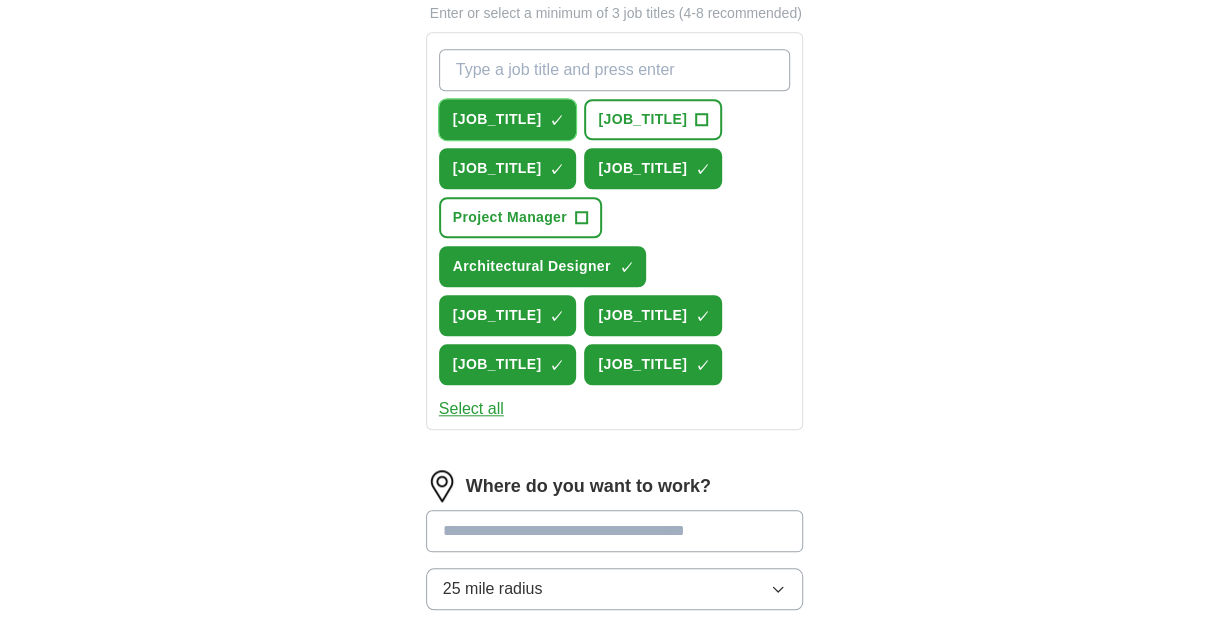 click on "[JOB_TITLE]" at bounding box center [497, 119] 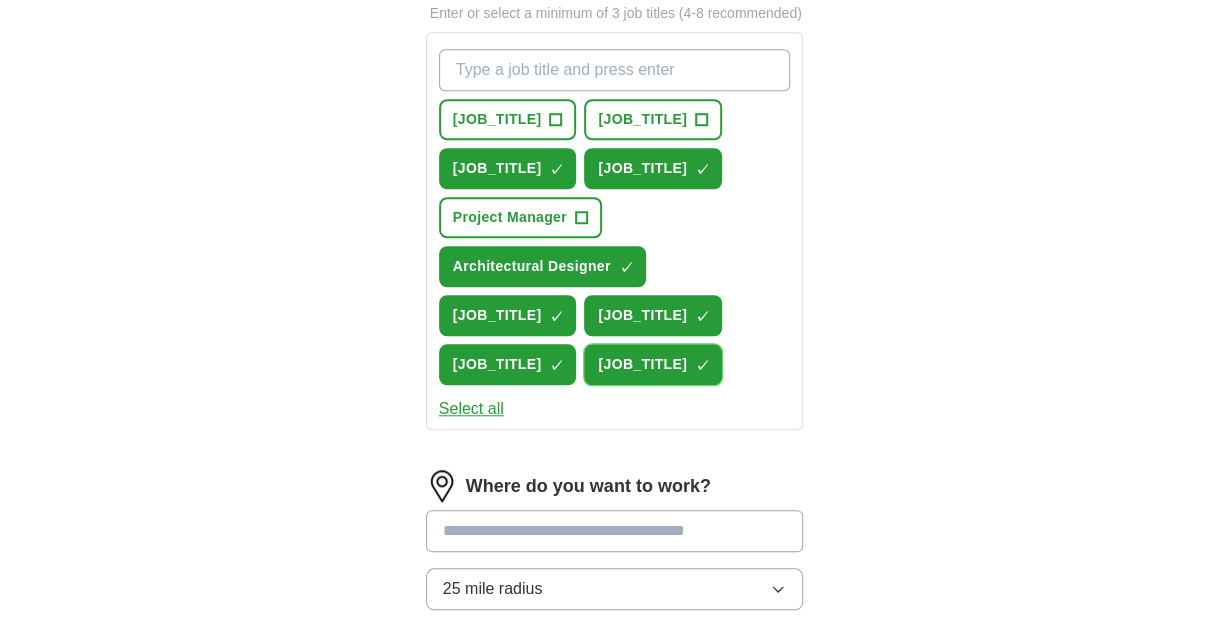 click on "[JOB_TITLE]" at bounding box center (642, 364) 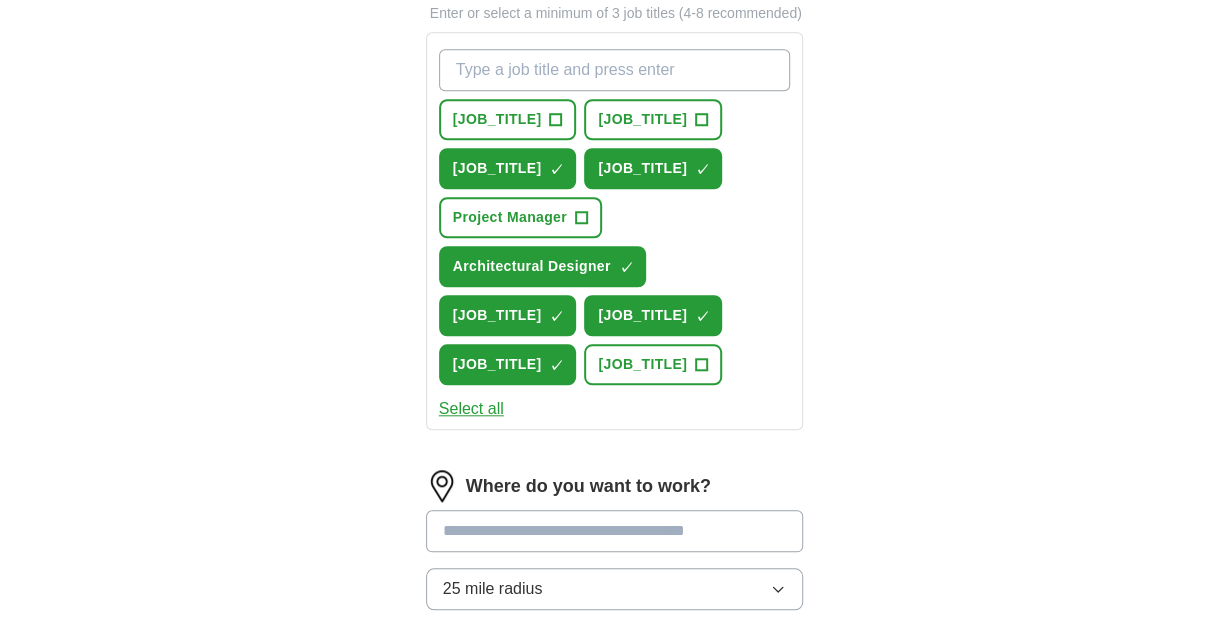 click on "What job are you looking for?" at bounding box center [615, 70] 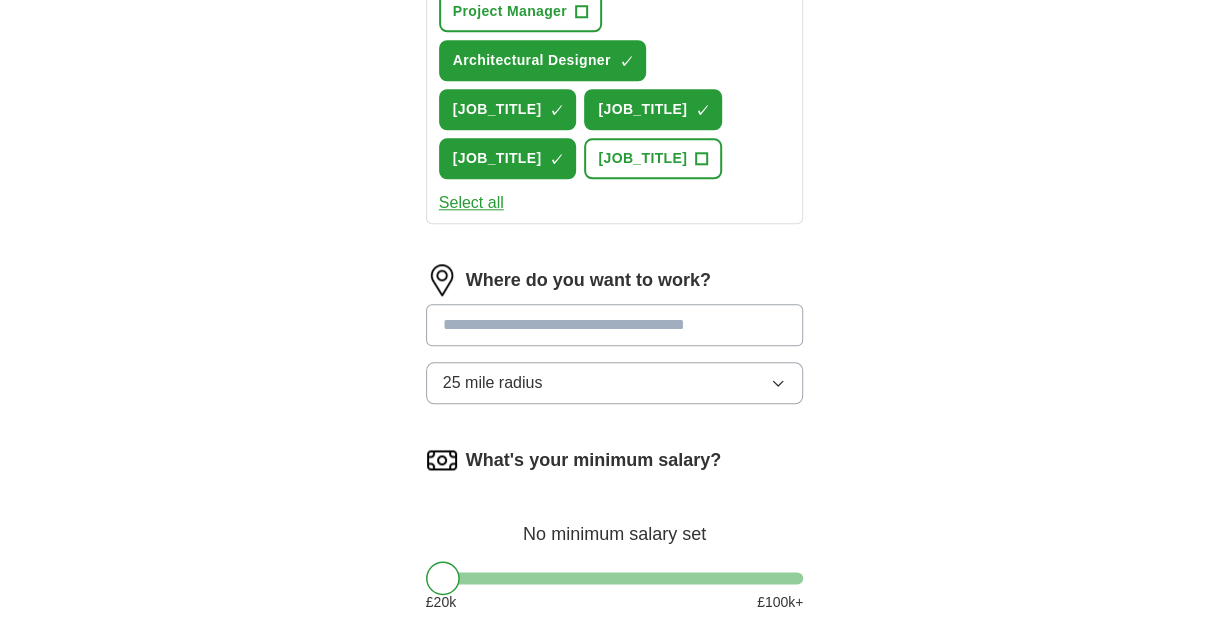 scroll, scrollTop: 936, scrollLeft: 0, axis: vertical 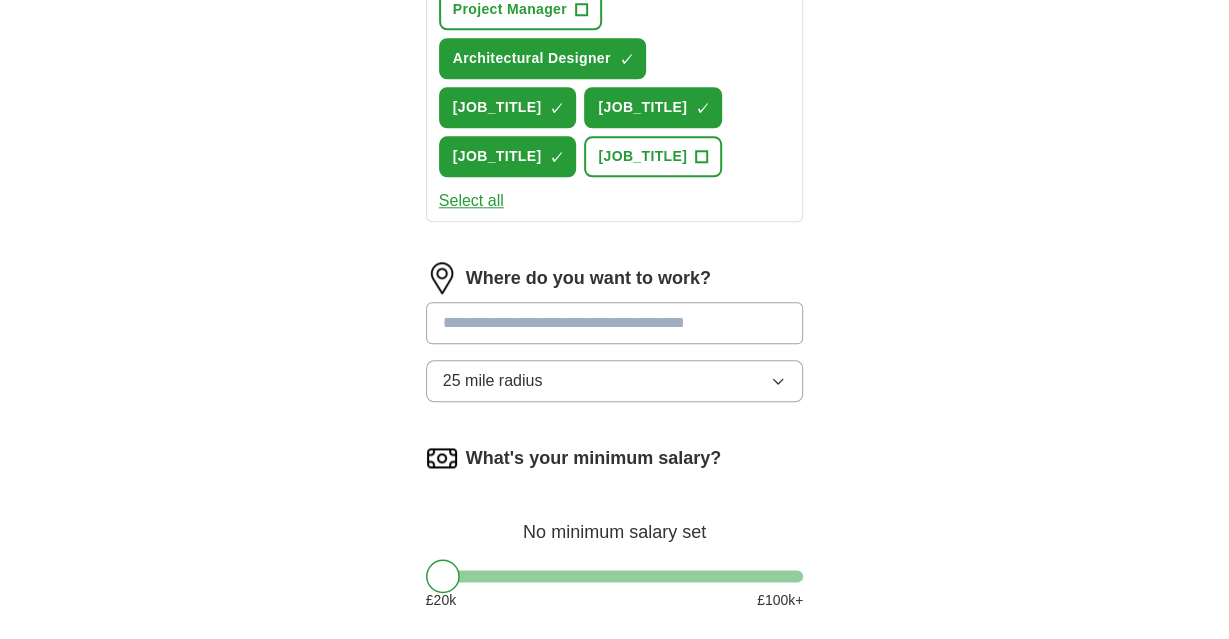 type on "[JOB_TITLE]" 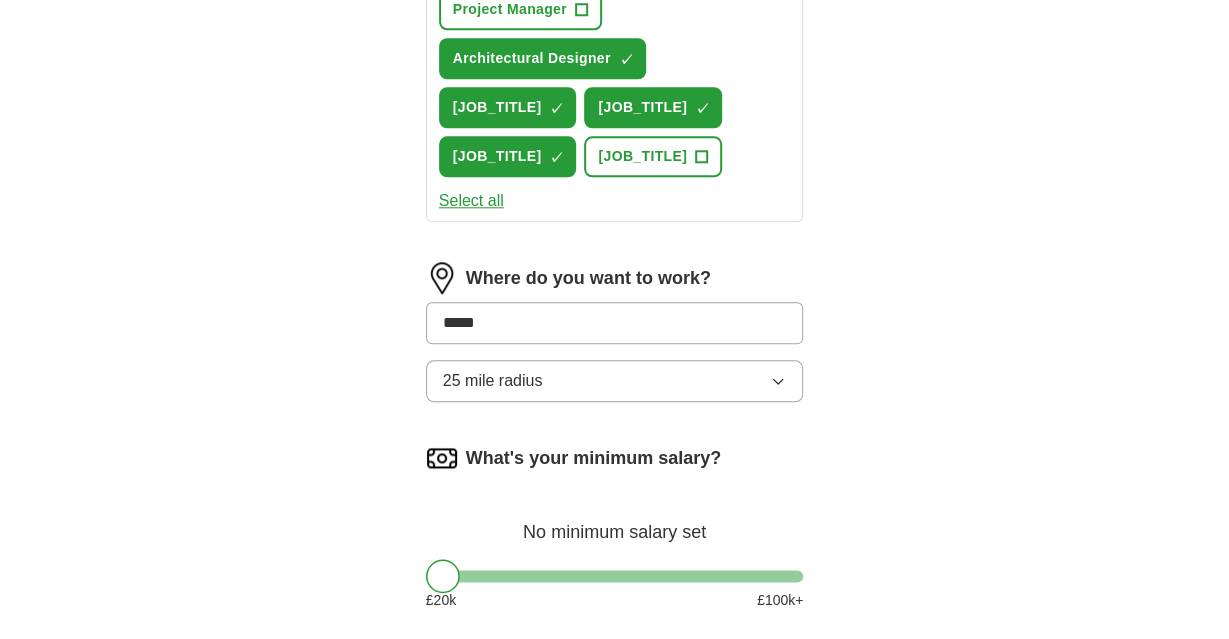 type on "******" 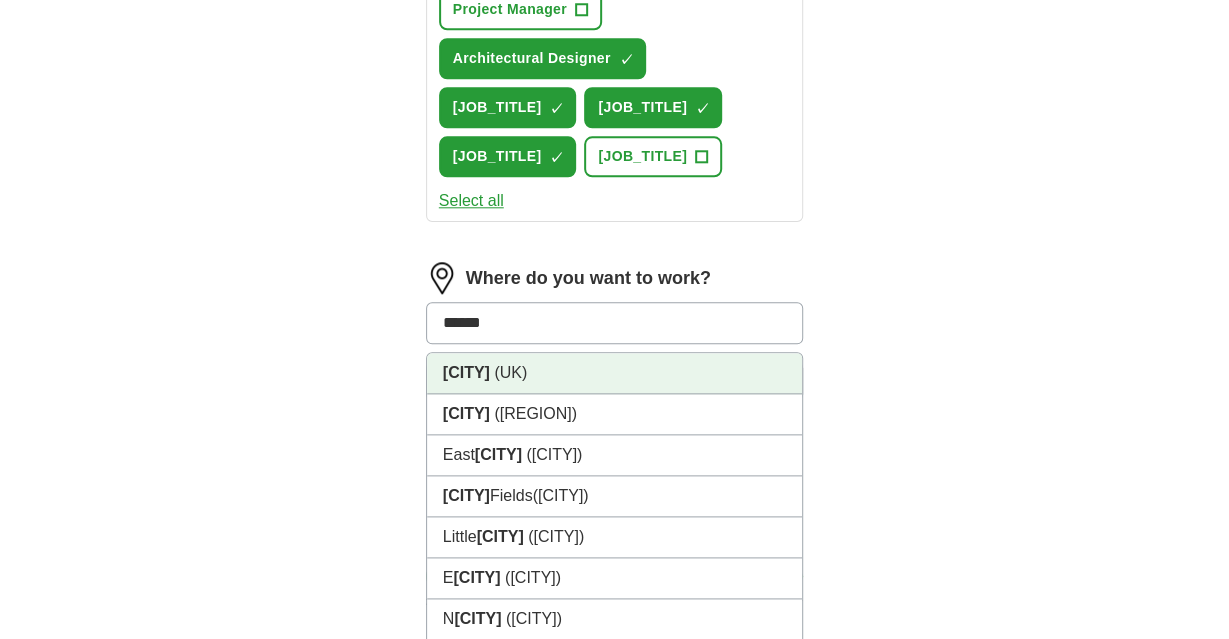 click on "[CITY]   ([COUNTRY])" at bounding box center (615, 373) 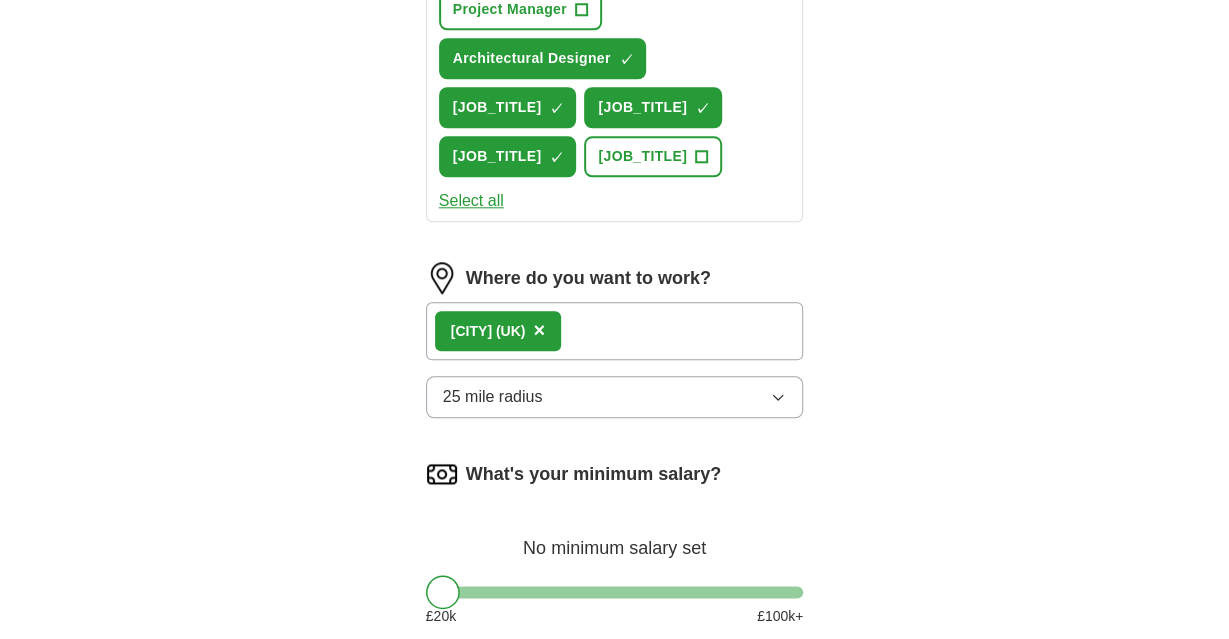 click on "25 mile radius" at bounding box center (615, 397) 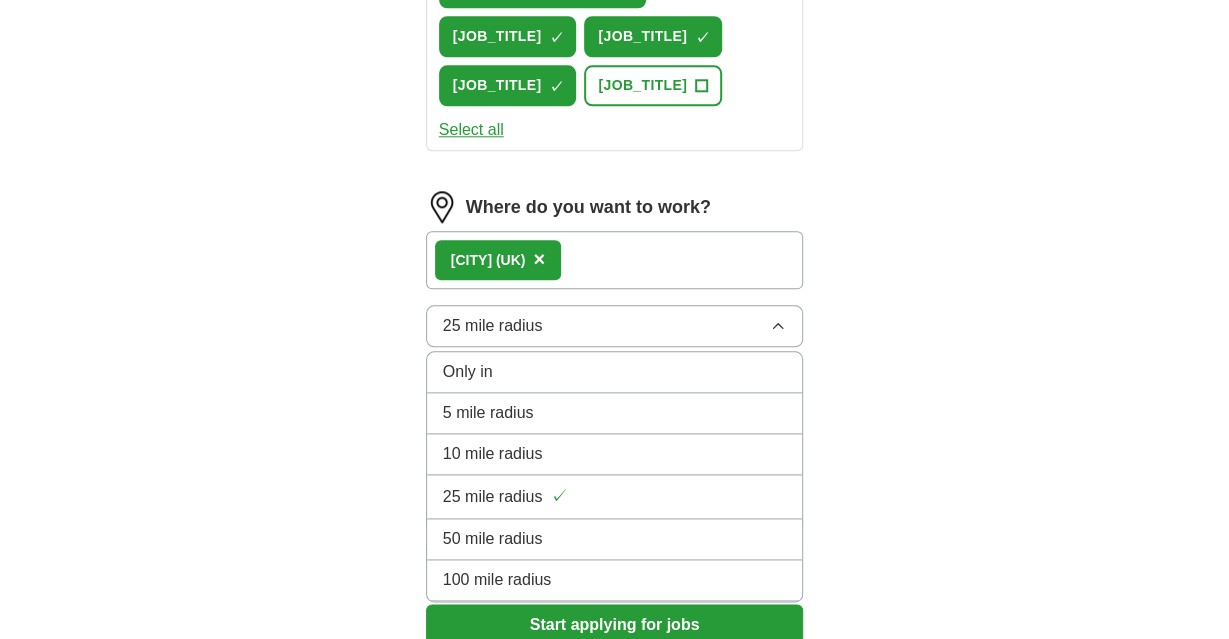 scroll, scrollTop: 1040, scrollLeft: 0, axis: vertical 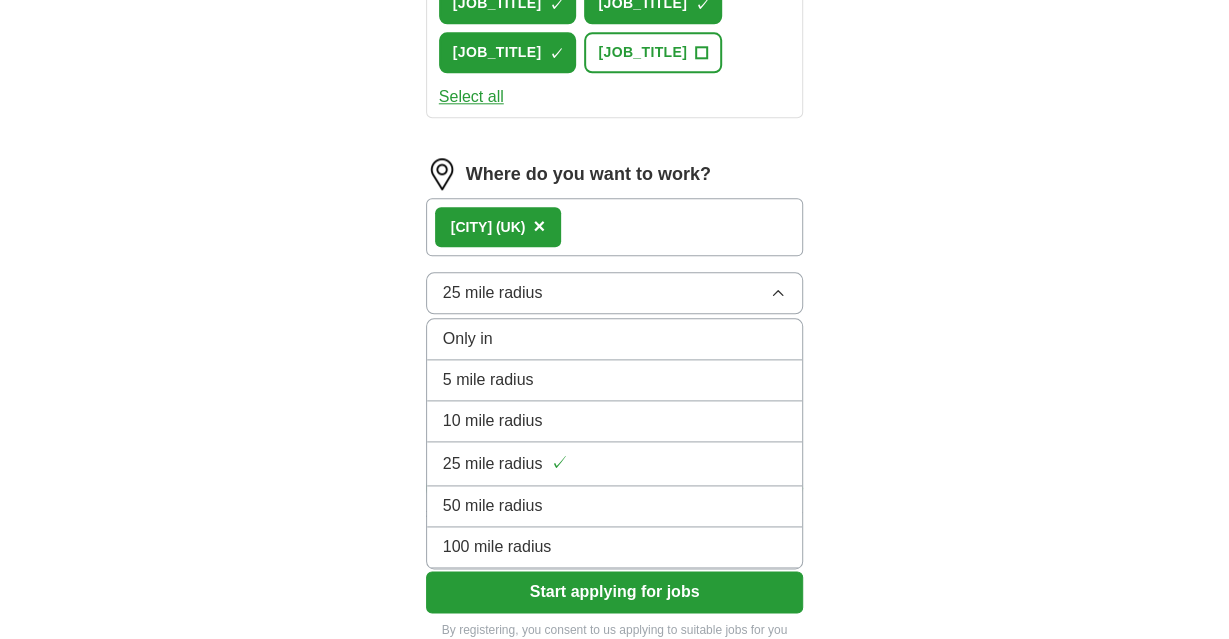 click on "10 mile radius" at bounding box center (493, 421) 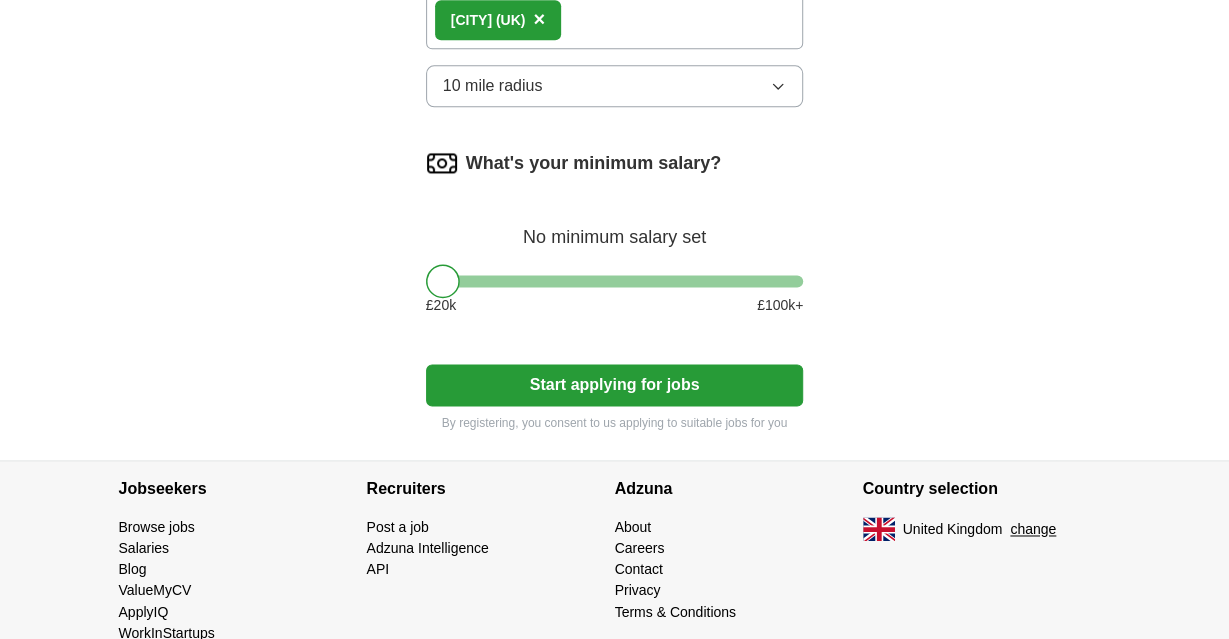 scroll, scrollTop: 1248, scrollLeft: 0, axis: vertical 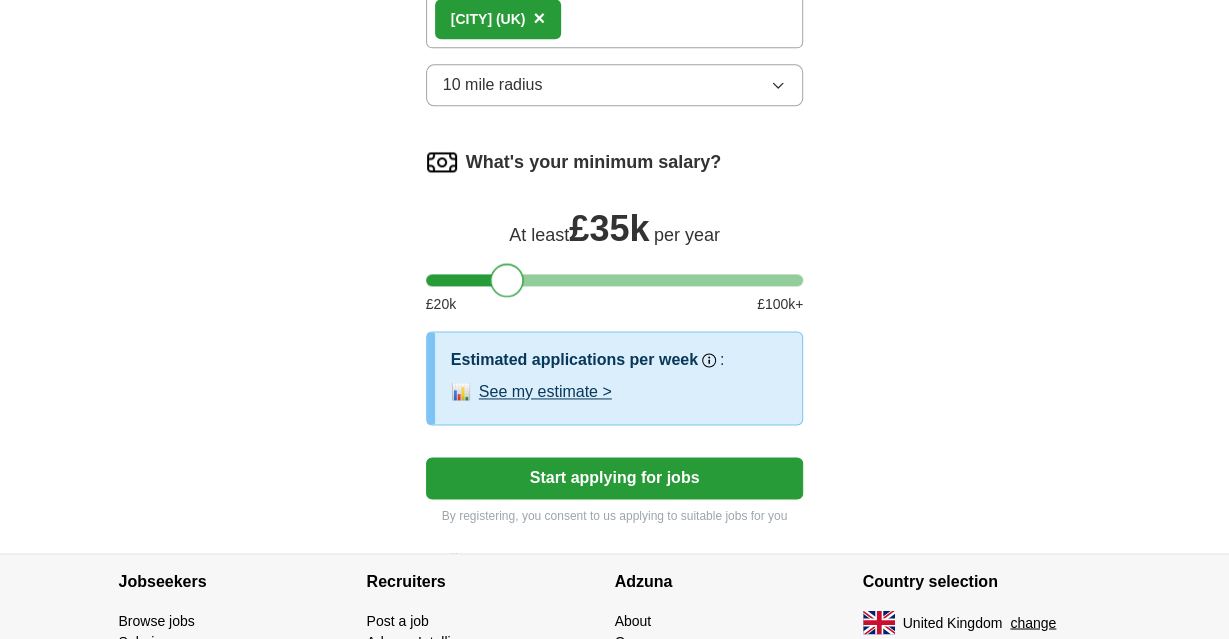 drag, startPoint x: 447, startPoint y: 420, endPoint x: 510, endPoint y: 423, distance: 63.07139 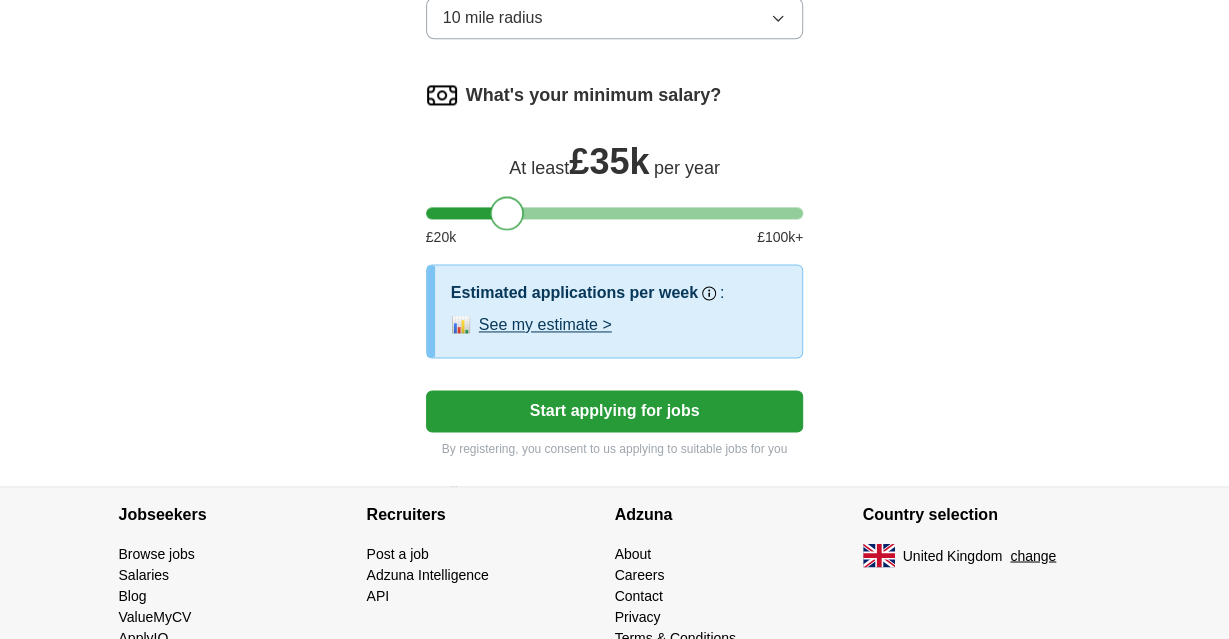 scroll, scrollTop: 1456, scrollLeft: 0, axis: vertical 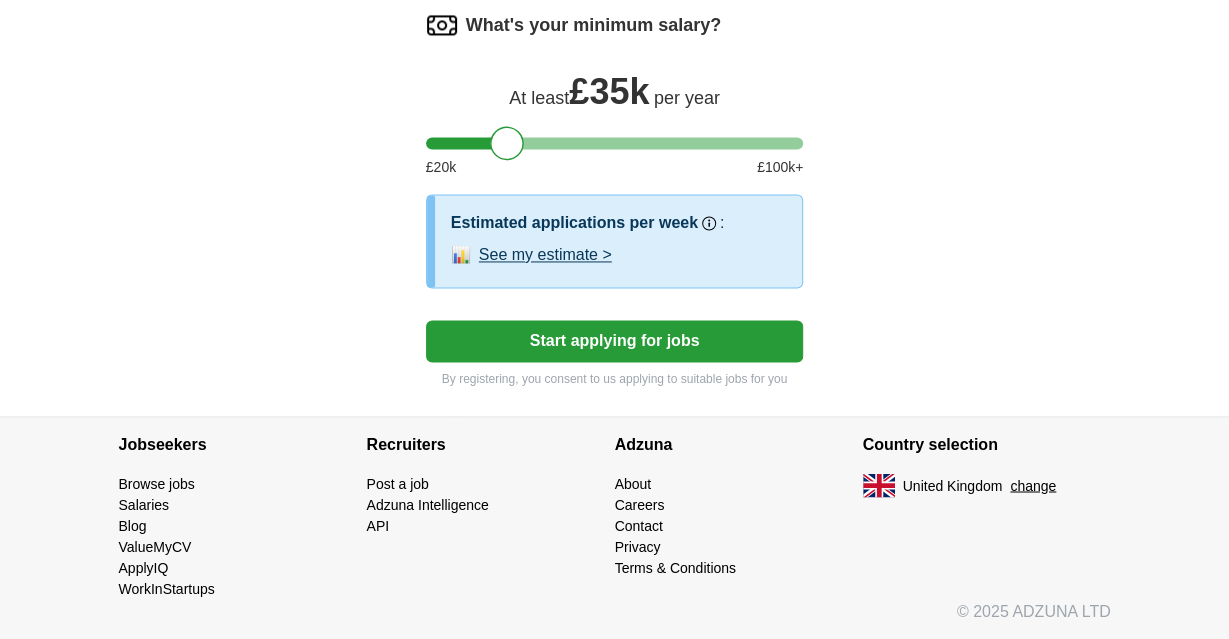 click on "Start applying for jobs" at bounding box center [615, 341] 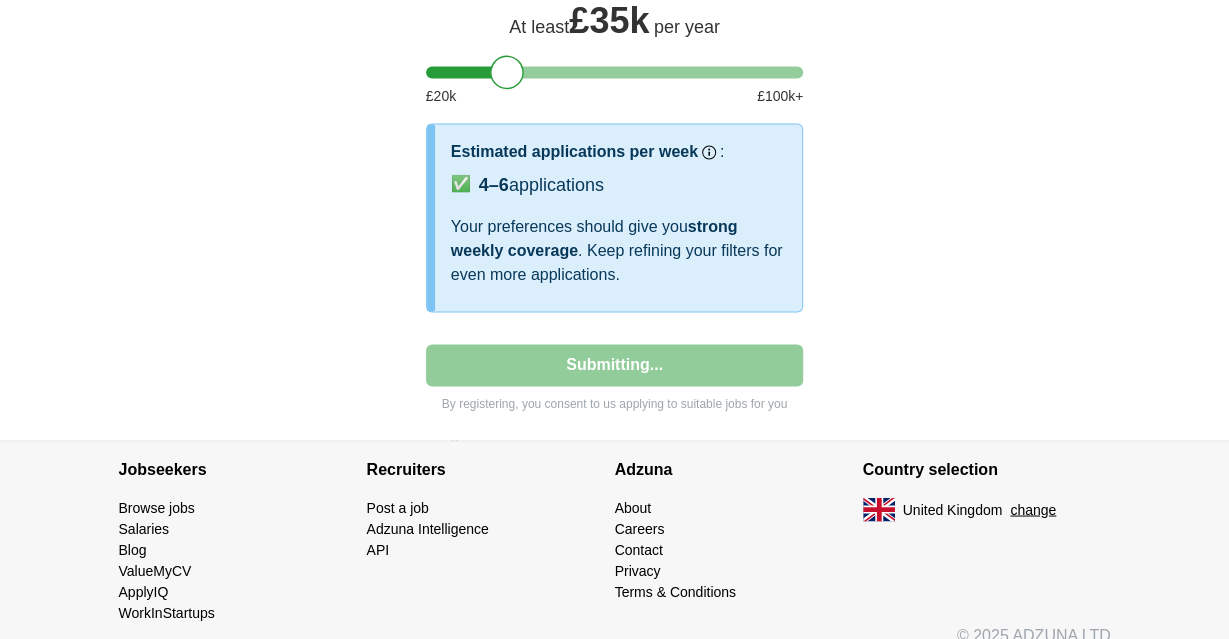 select on "**" 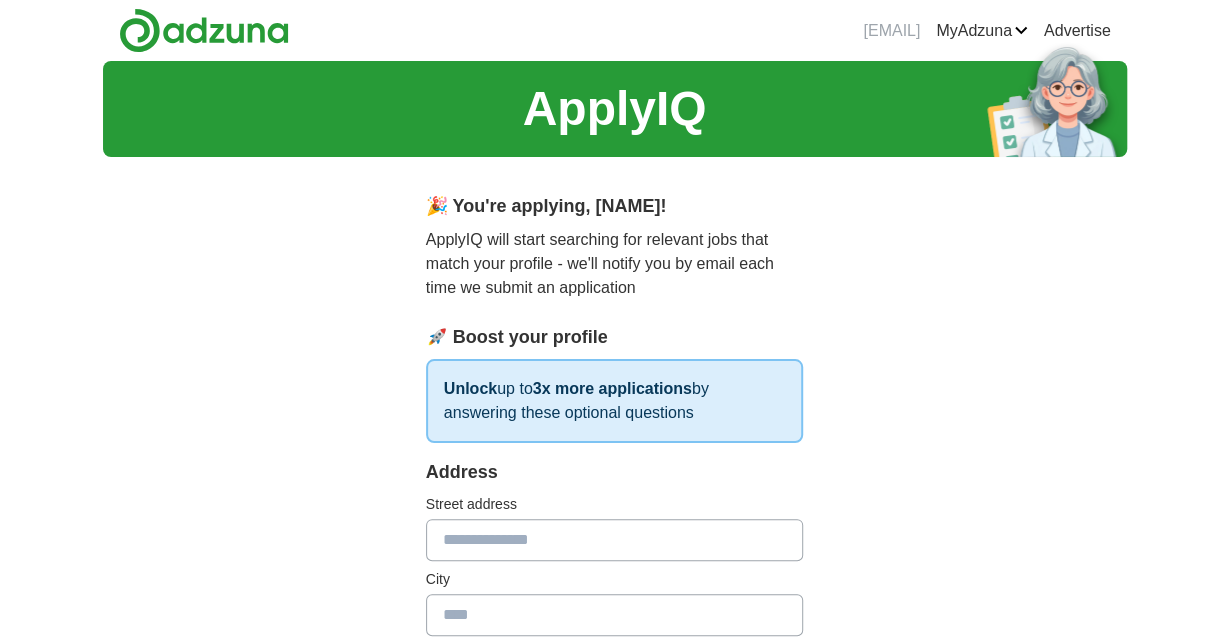 scroll, scrollTop: 104, scrollLeft: 0, axis: vertical 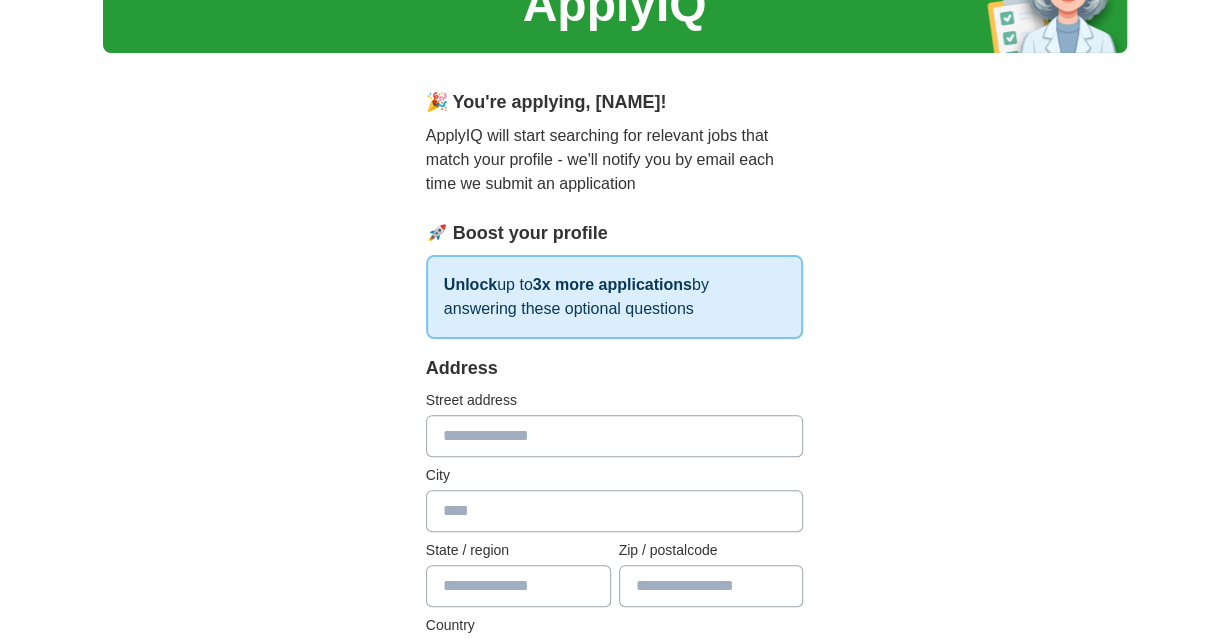 click at bounding box center (615, 436) 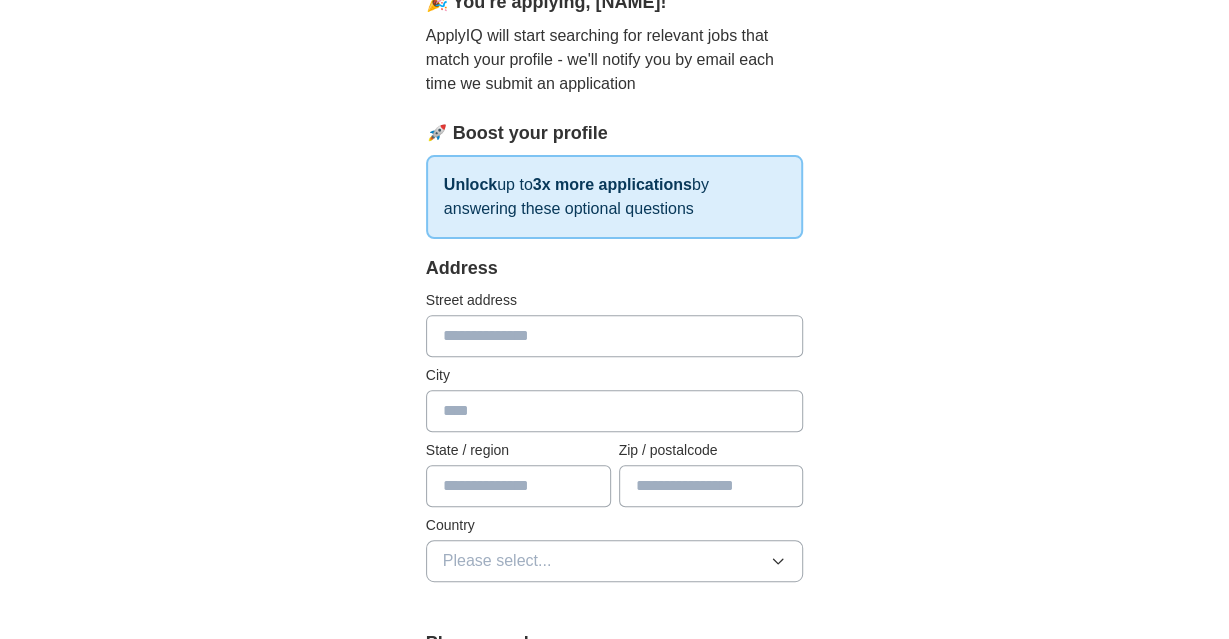 scroll, scrollTop: 208, scrollLeft: 0, axis: vertical 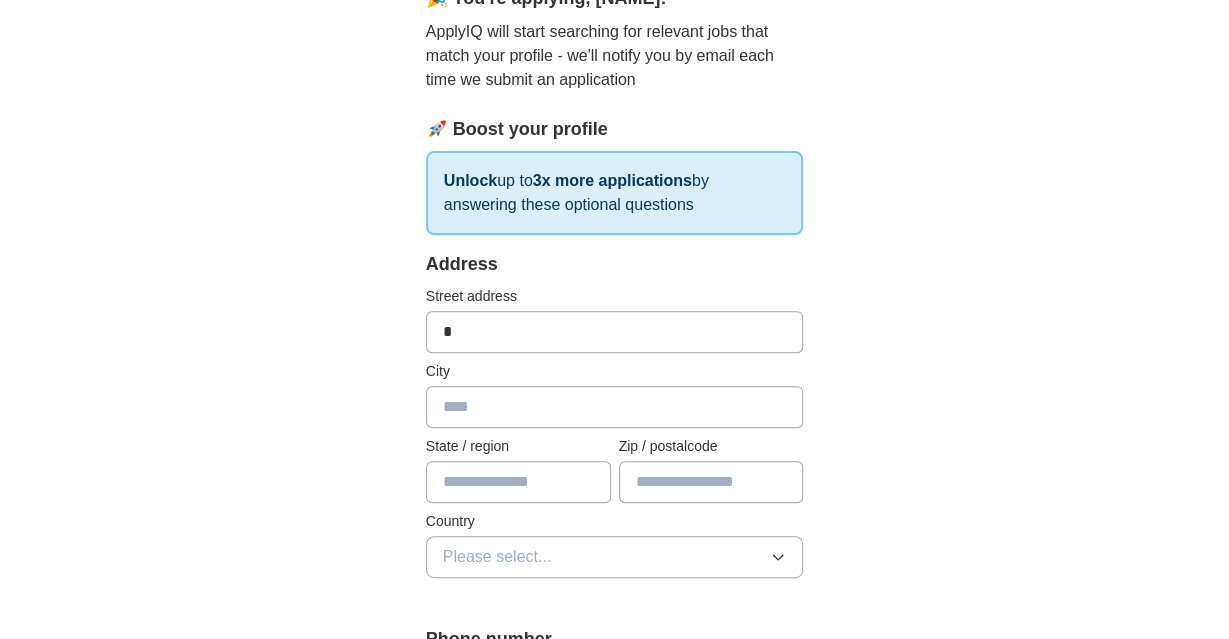 type on "**********" 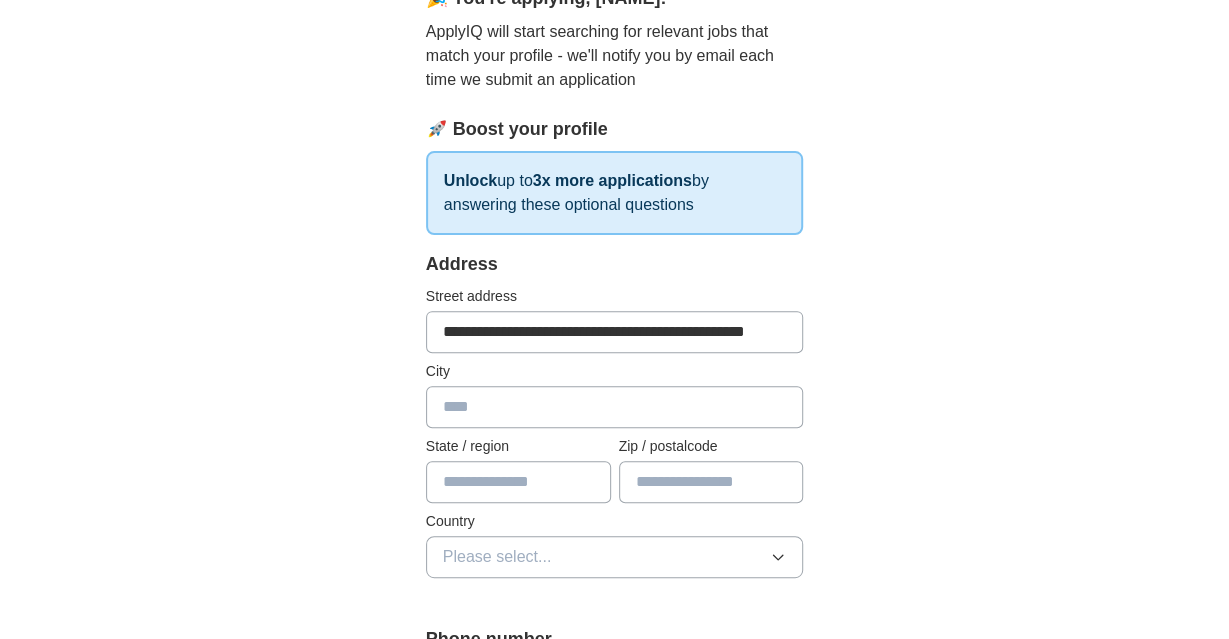 type on "******" 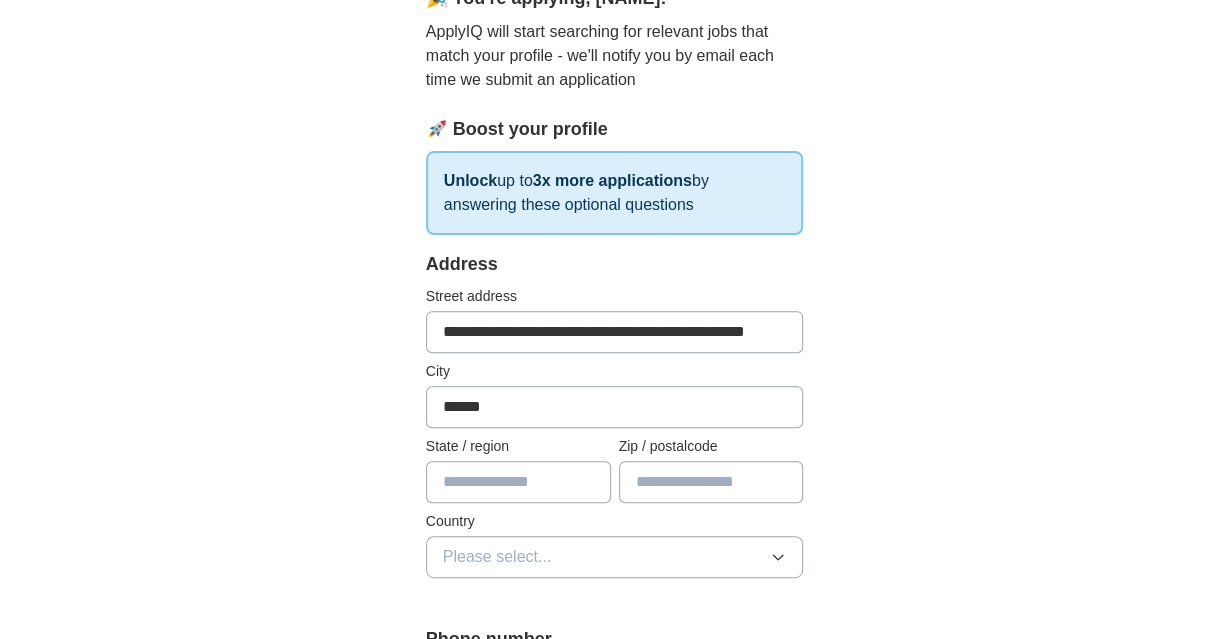 type on "*******" 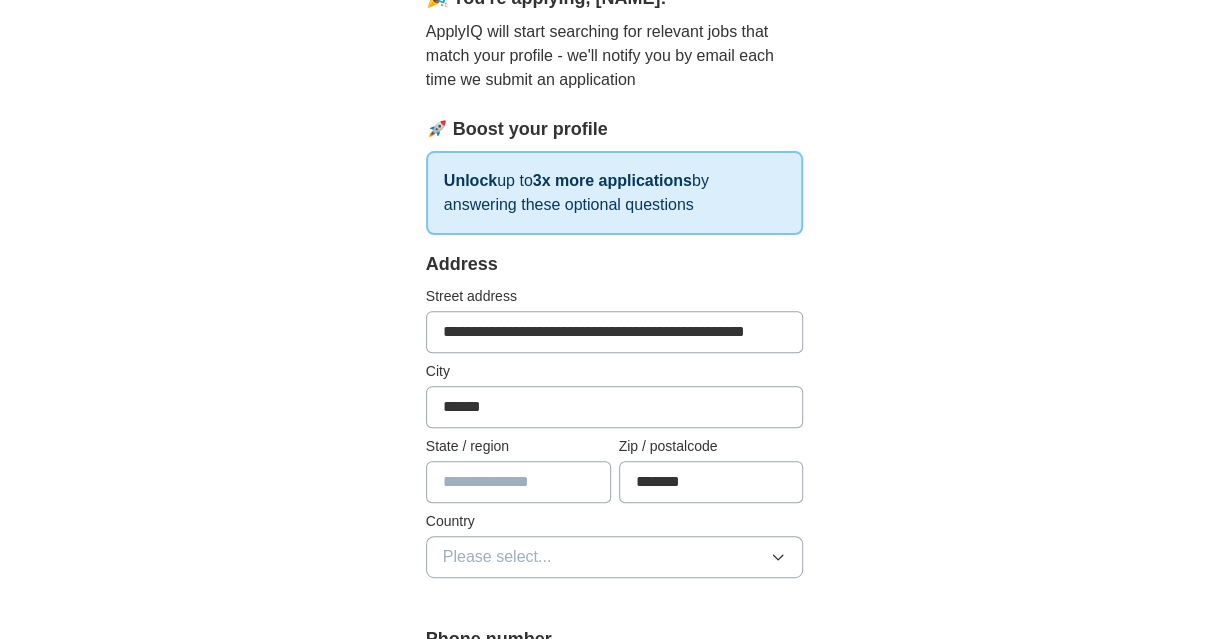 type on "**********" 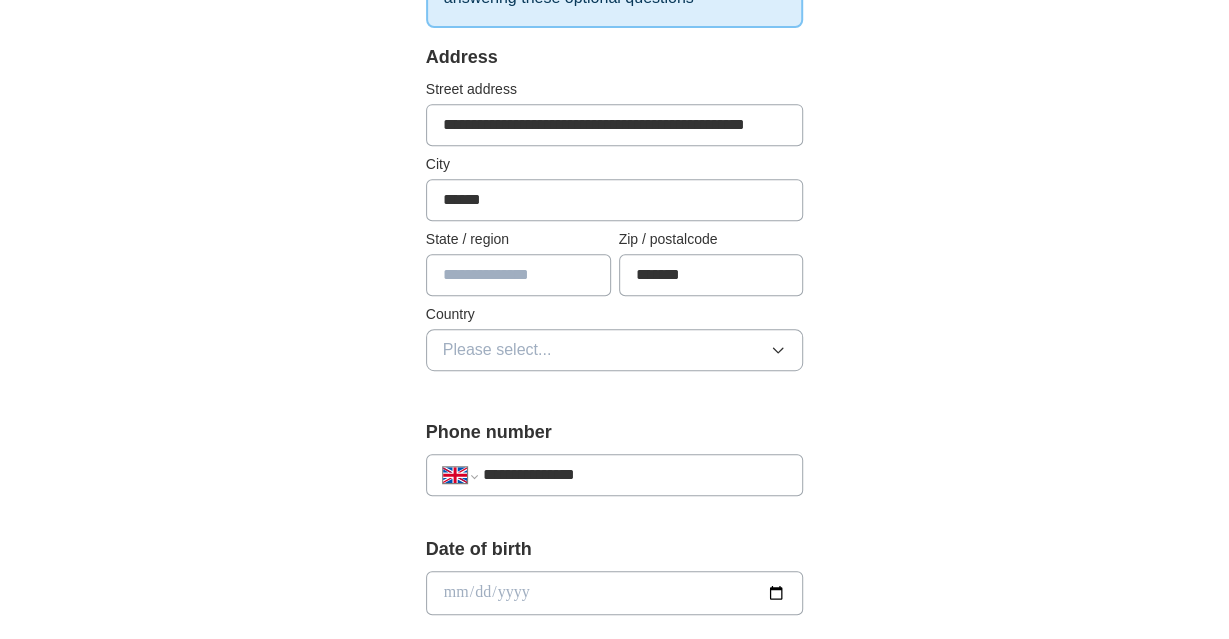 scroll, scrollTop: 416, scrollLeft: 0, axis: vertical 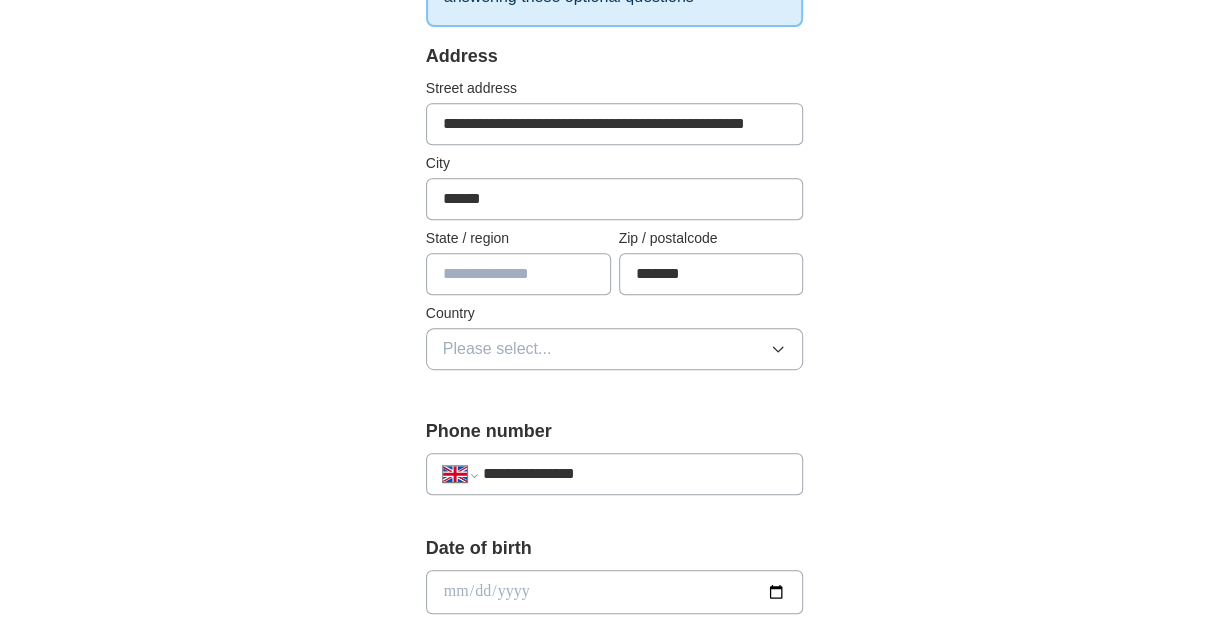 click on "Please select..." at bounding box center [615, 349] 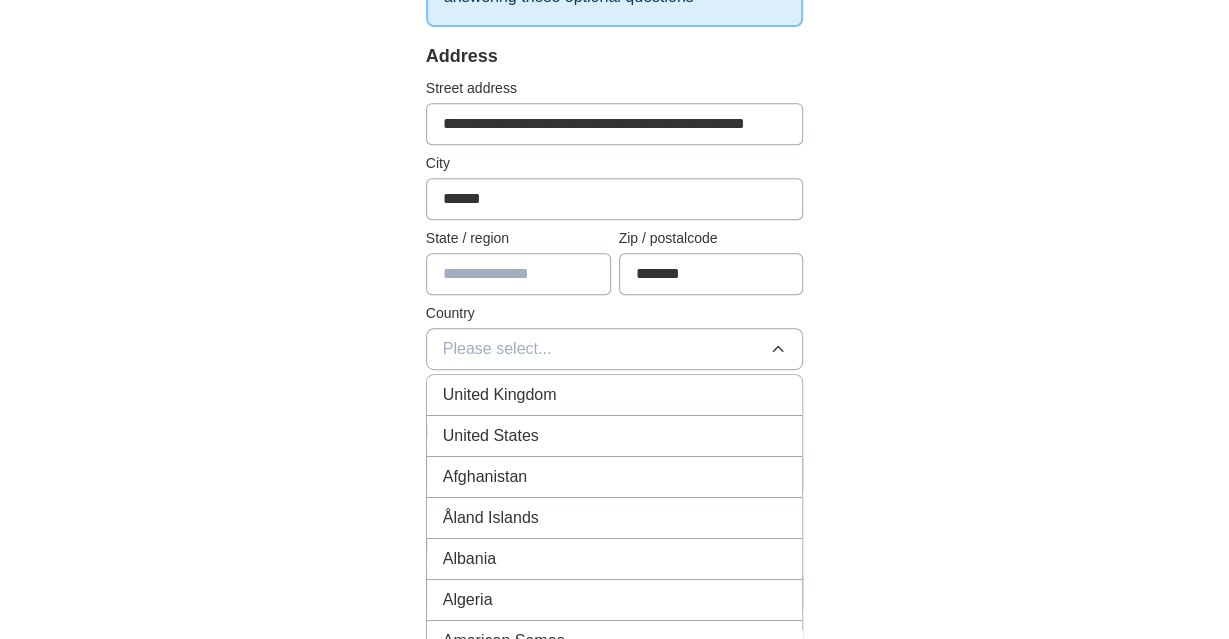 click on "United Kingdom" at bounding box center [500, 395] 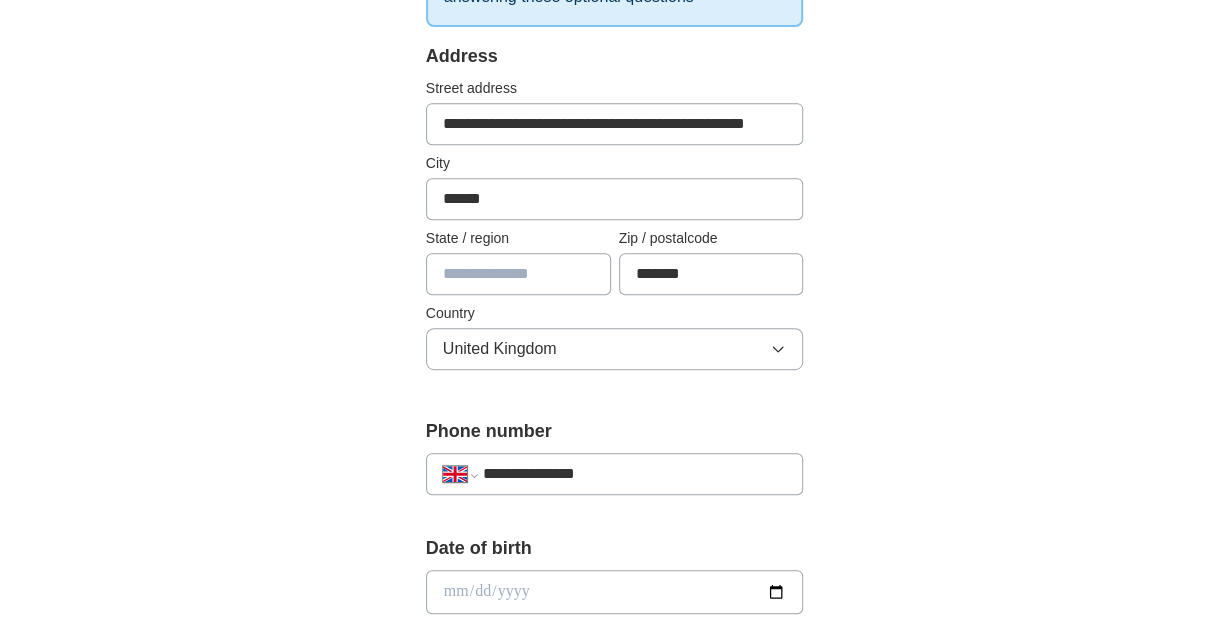 scroll, scrollTop: 624, scrollLeft: 0, axis: vertical 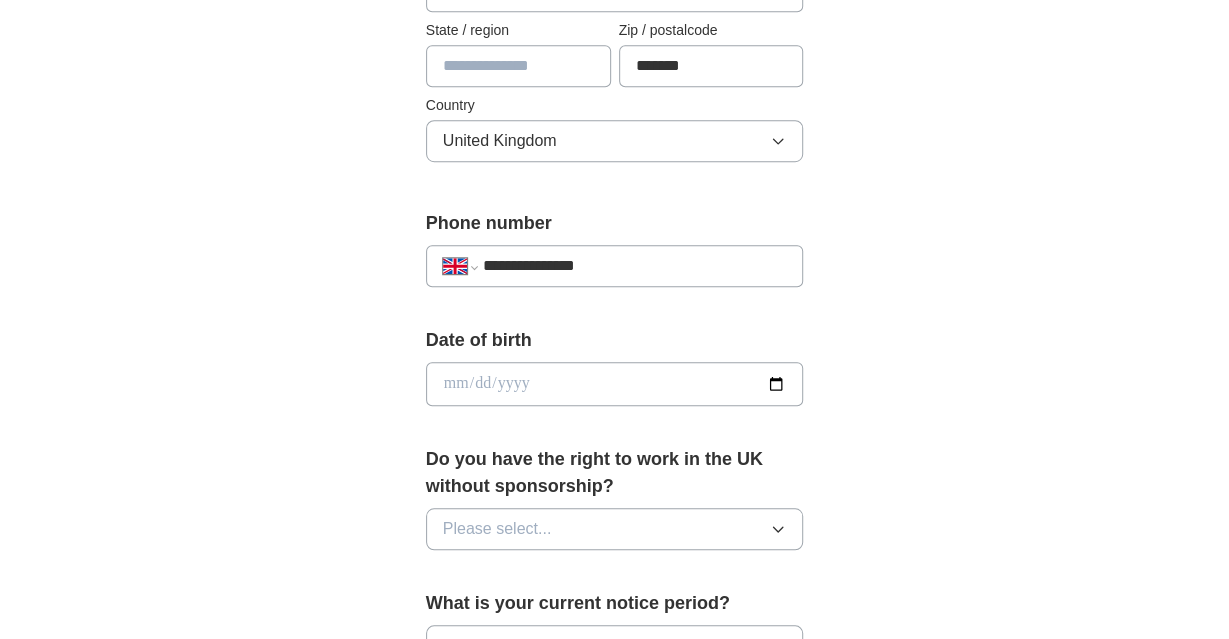 click at bounding box center [615, 384] 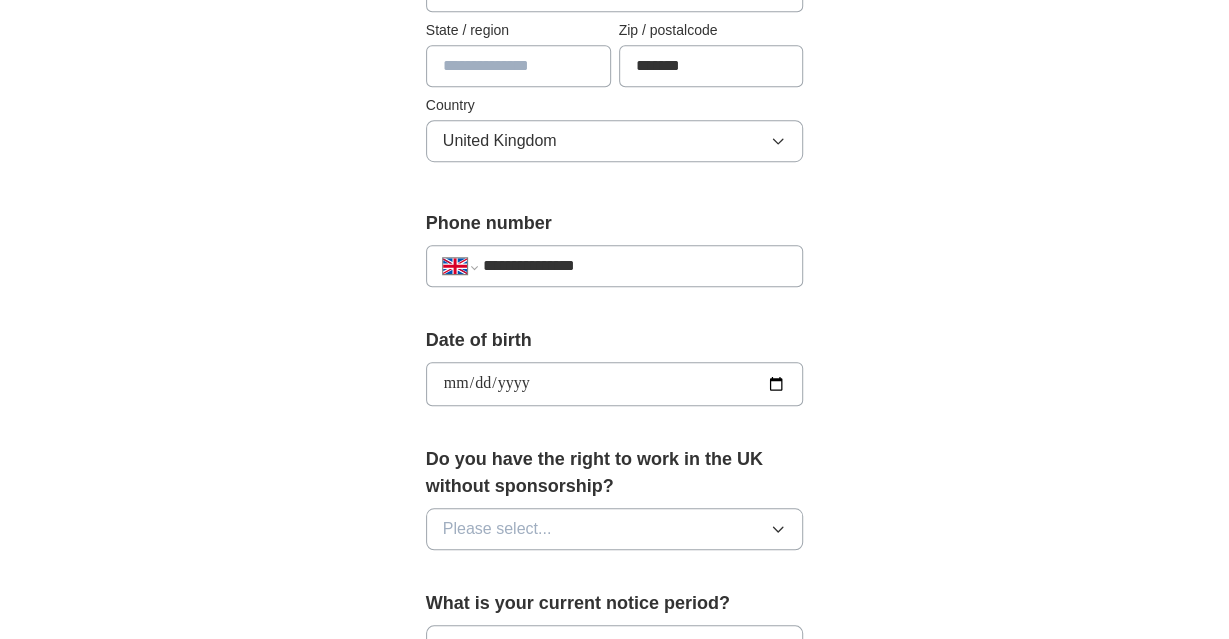 click on "Please select..." at bounding box center (615, 529) 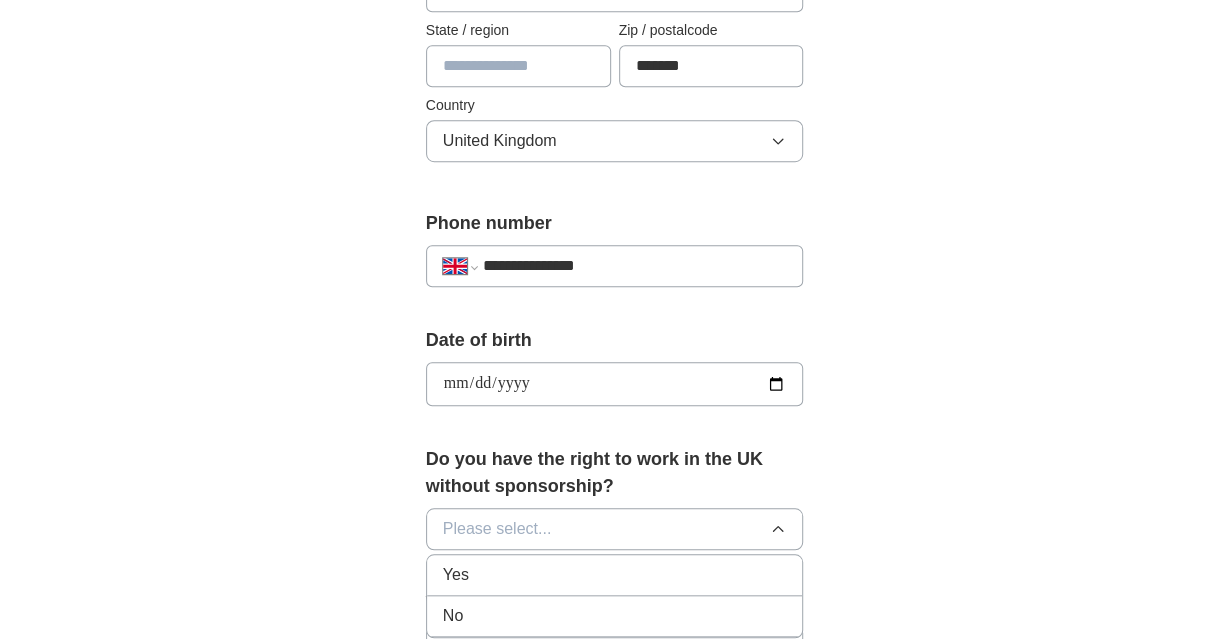 click on "Yes" at bounding box center [615, 575] 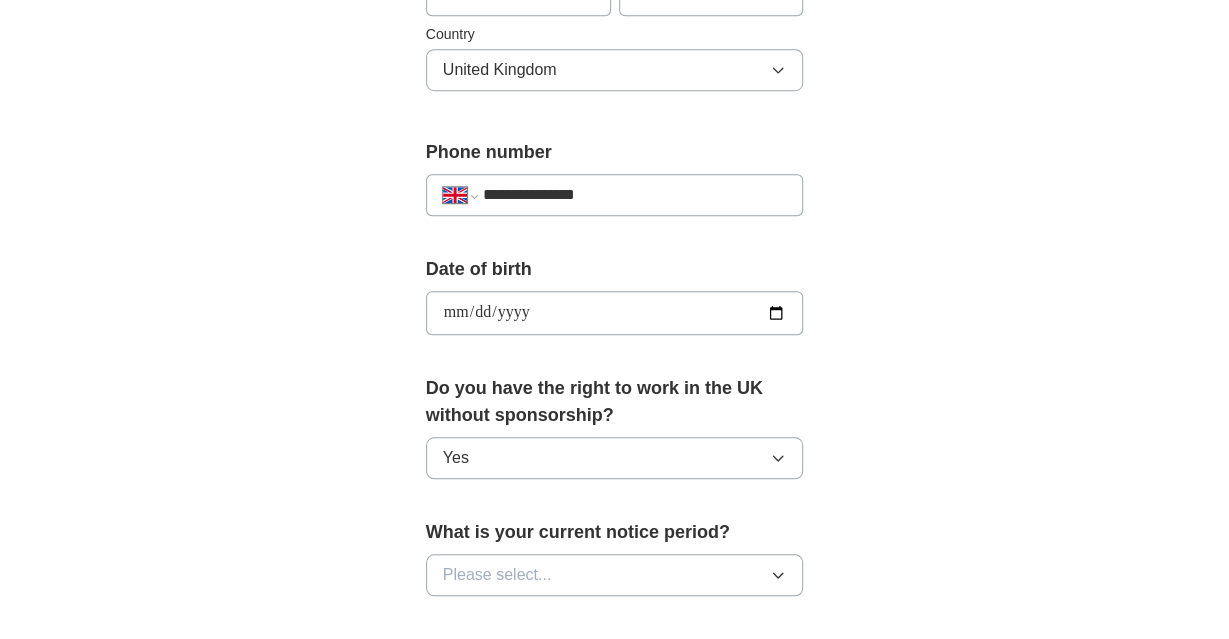 scroll, scrollTop: 832, scrollLeft: 0, axis: vertical 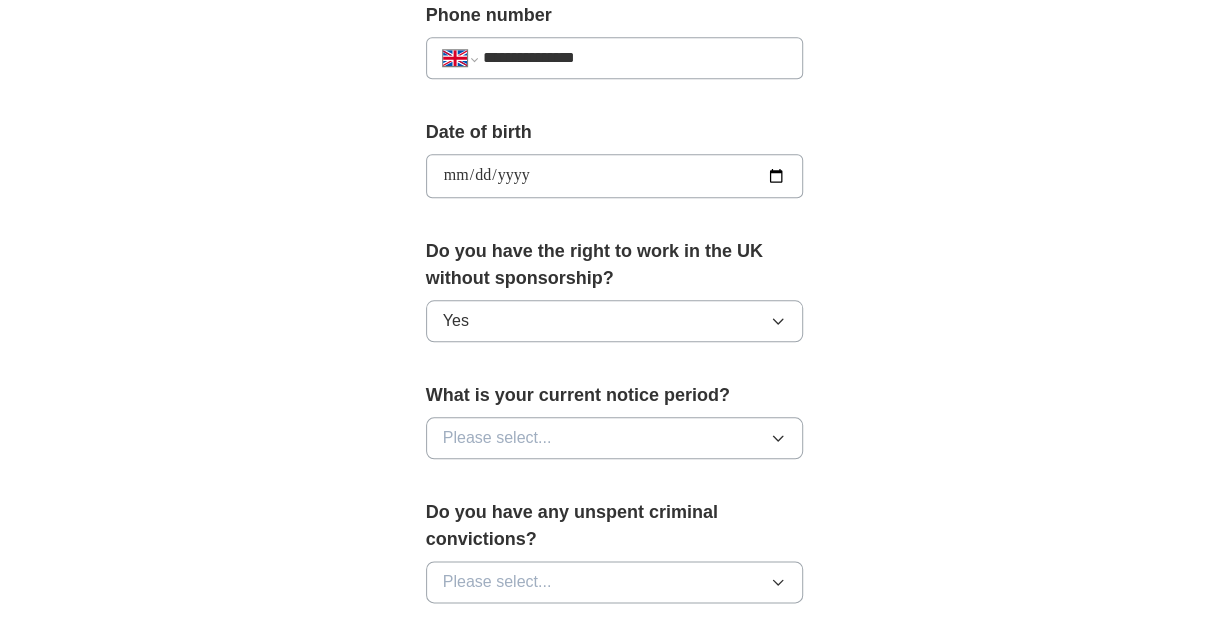 click on "Please select..." at bounding box center [615, 438] 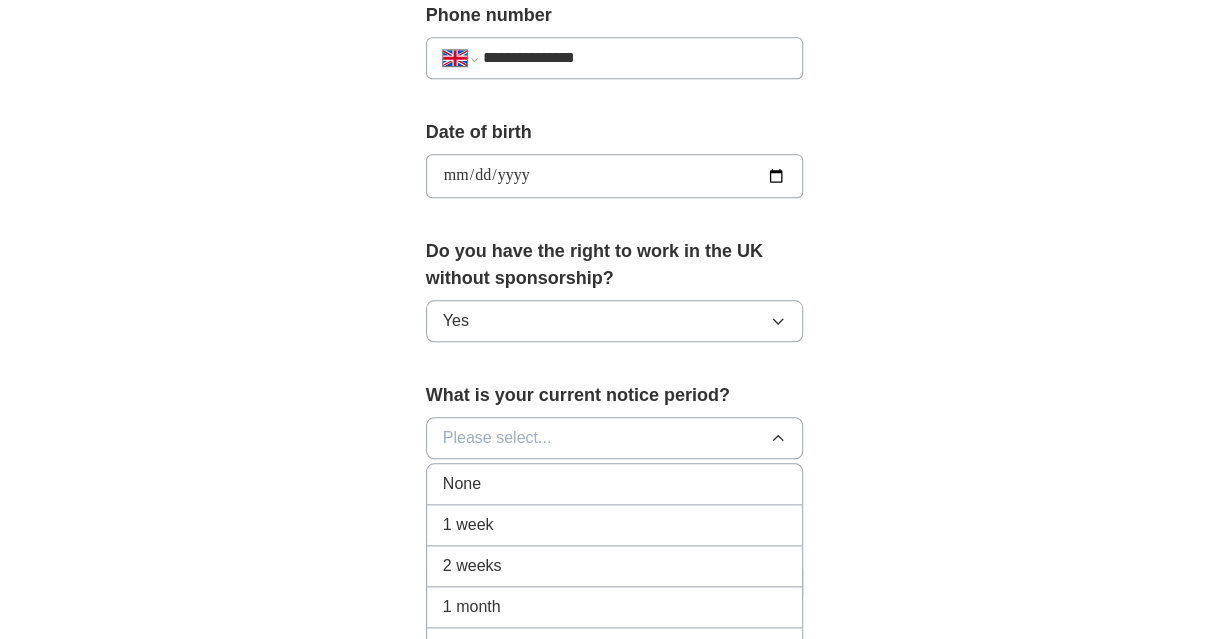 click on "1 week" at bounding box center (615, 525) 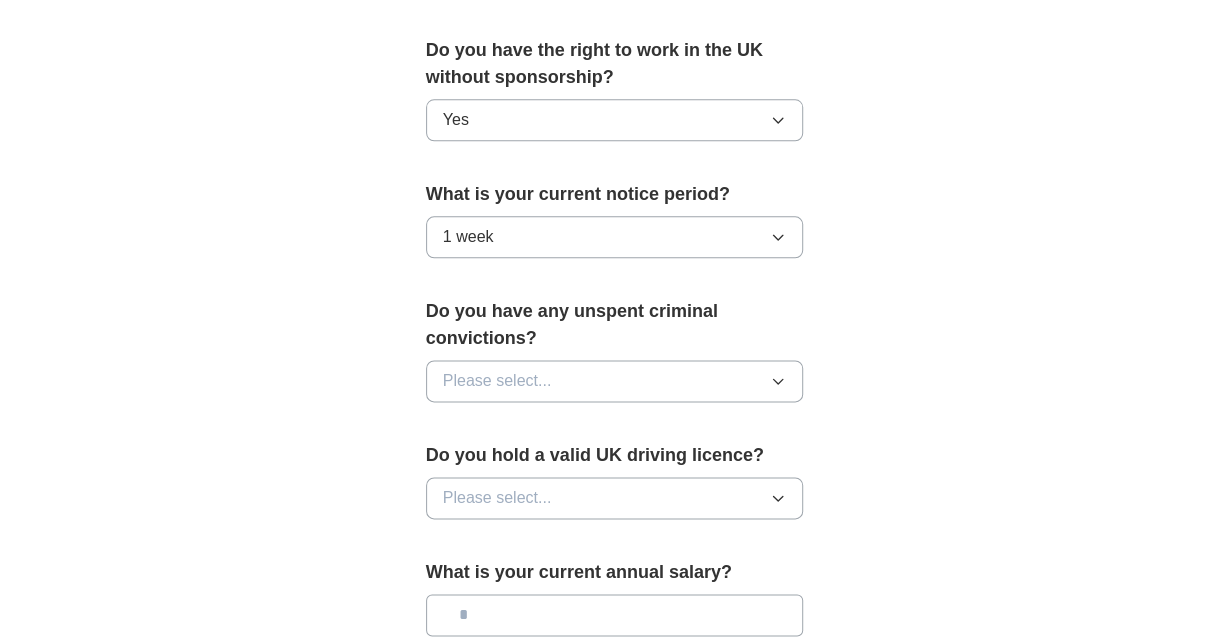 scroll, scrollTop: 1040, scrollLeft: 0, axis: vertical 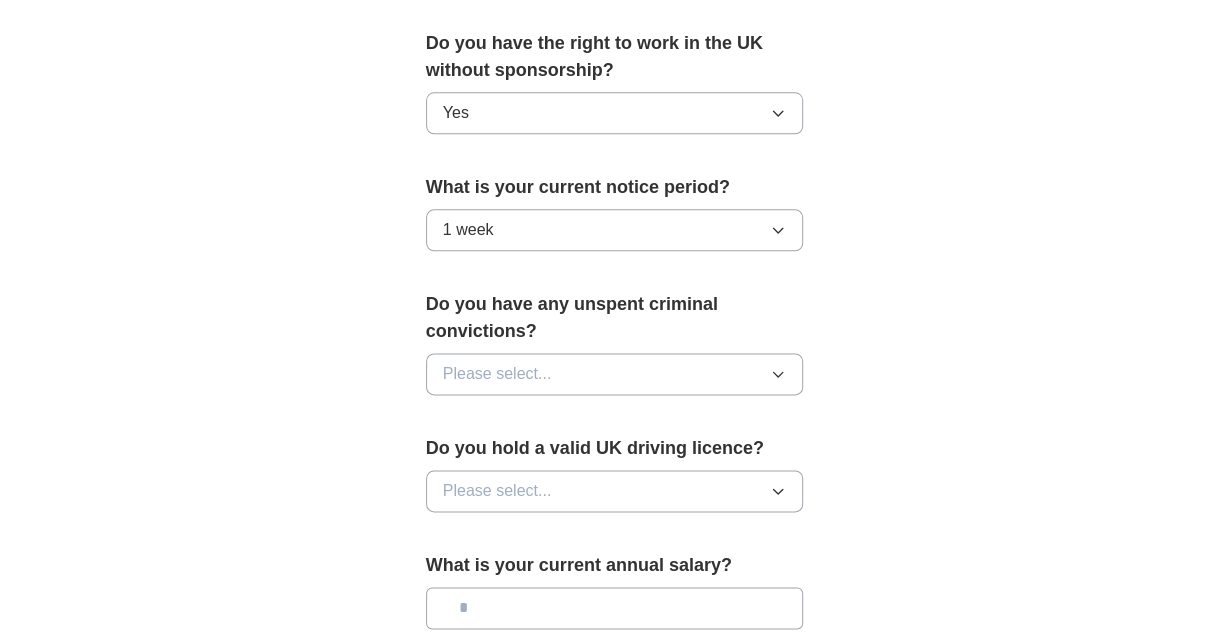 click on "Please select..." at bounding box center (615, 374) 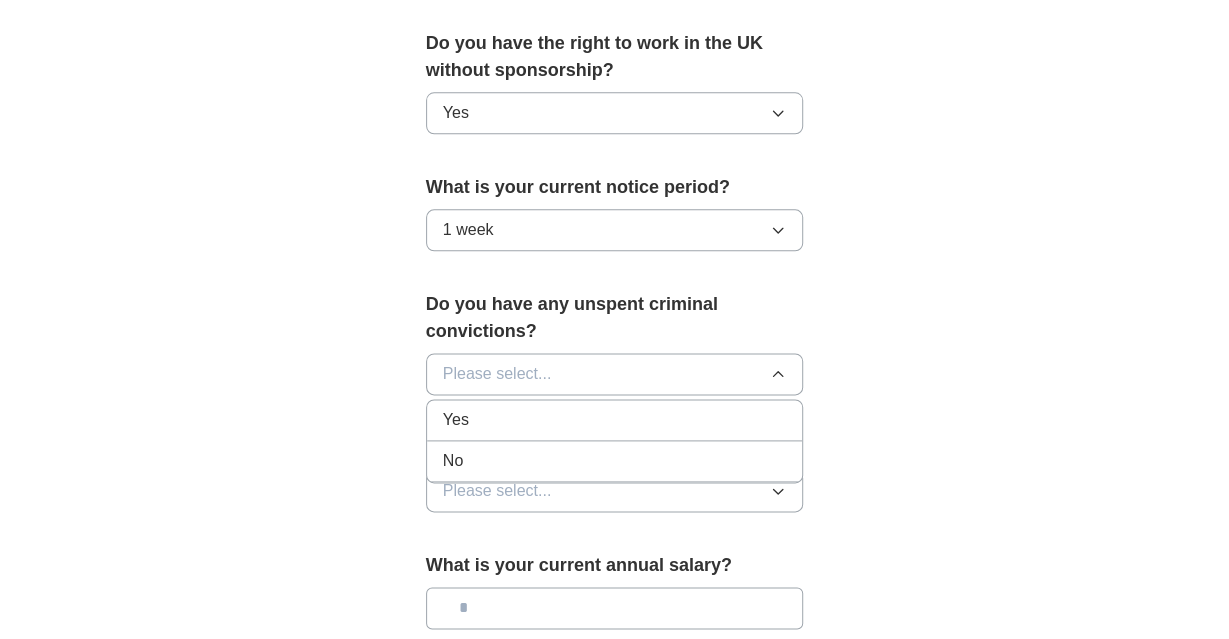 click on "No" at bounding box center [615, 461] 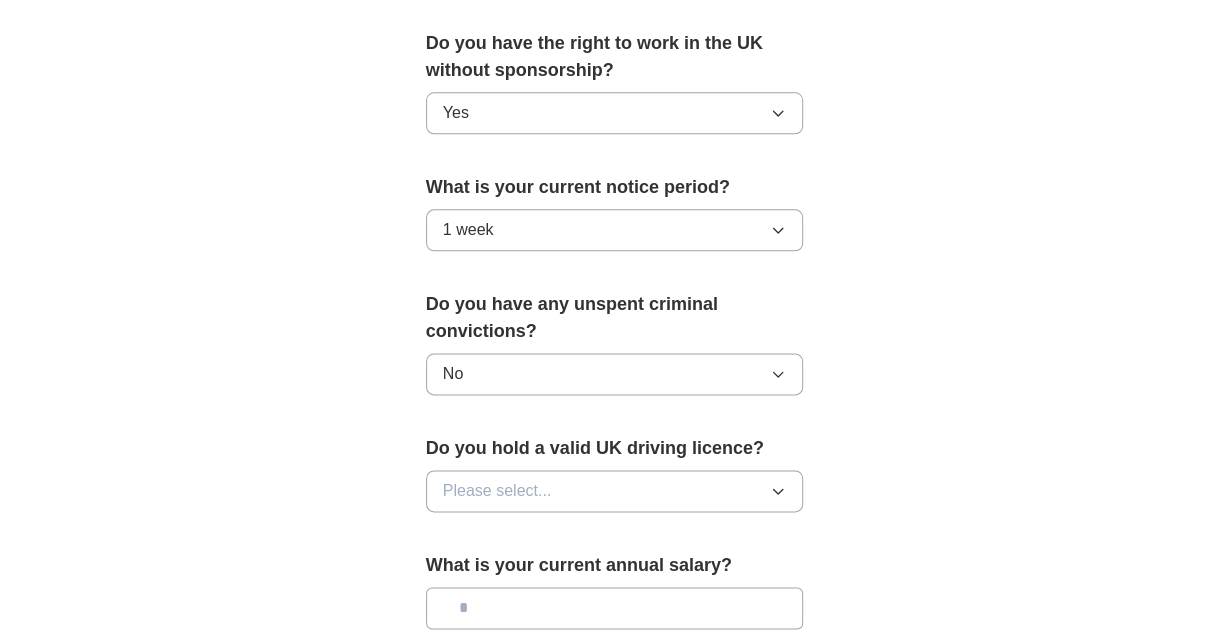 click 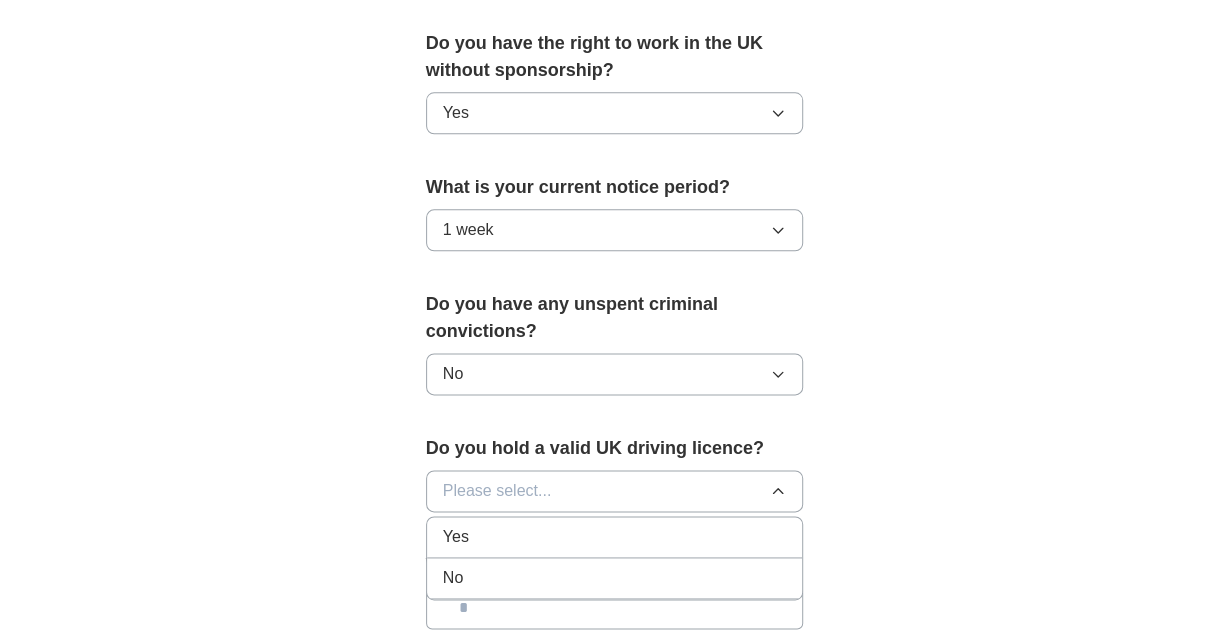 click on "No" at bounding box center (615, 578) 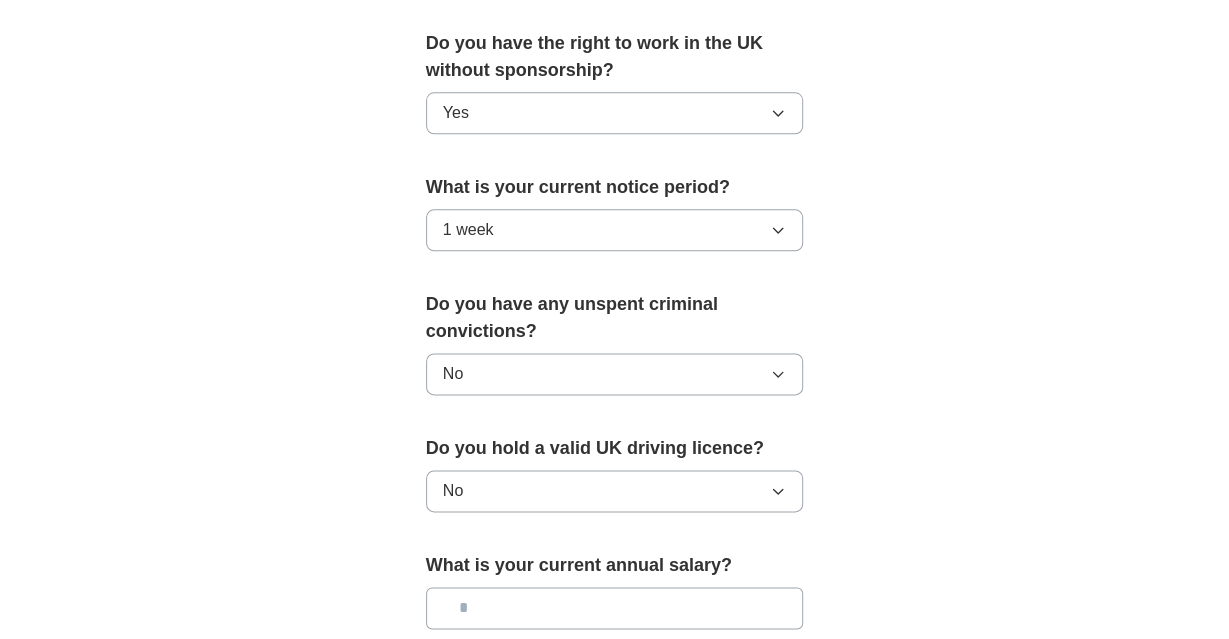 scroll, scrollTop: 1144, scrollLeft: 0, axis: vertical 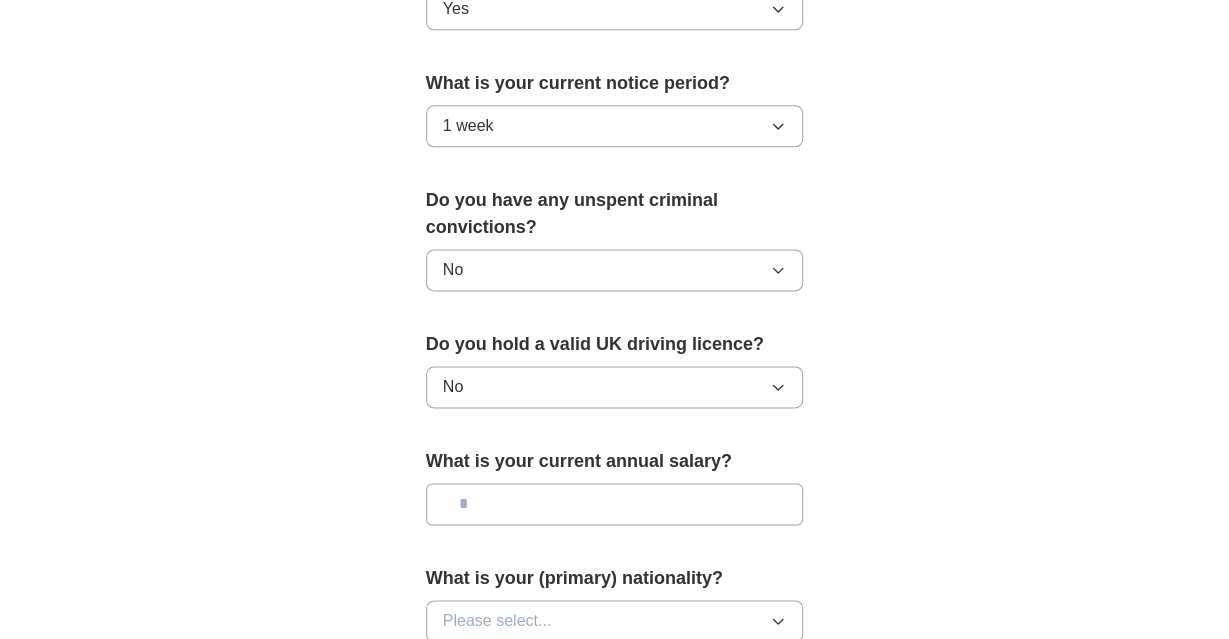 click at bounding box center [615, 504] 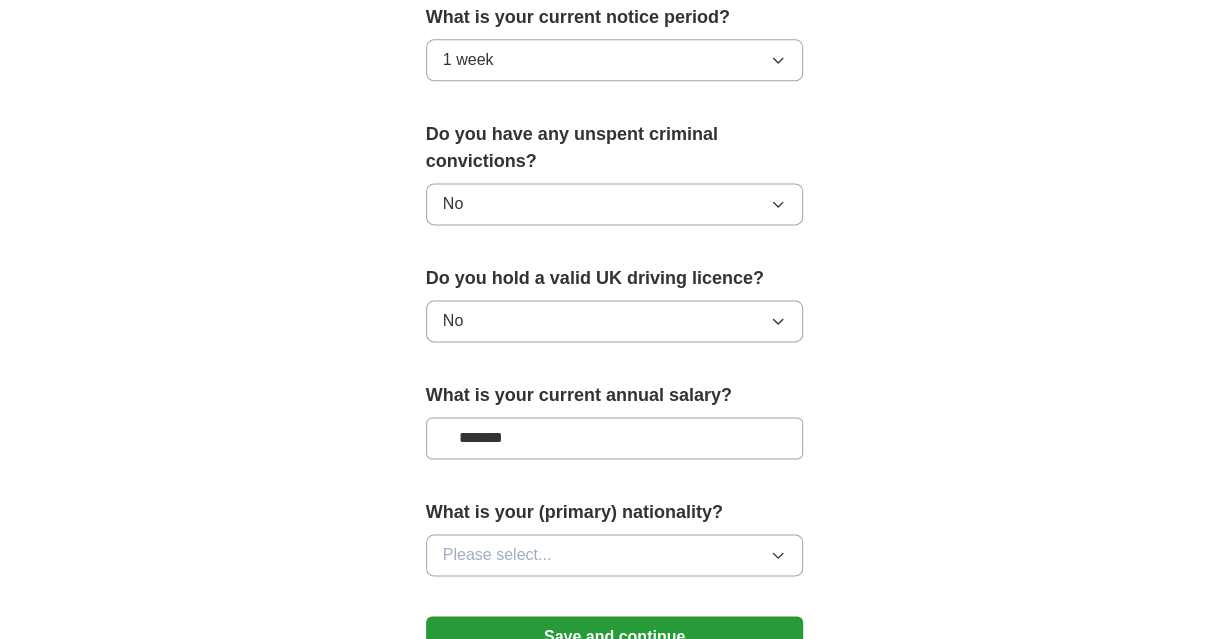 scroll, scrollTop: 1248, scrollLeft: 0, axis: vertical 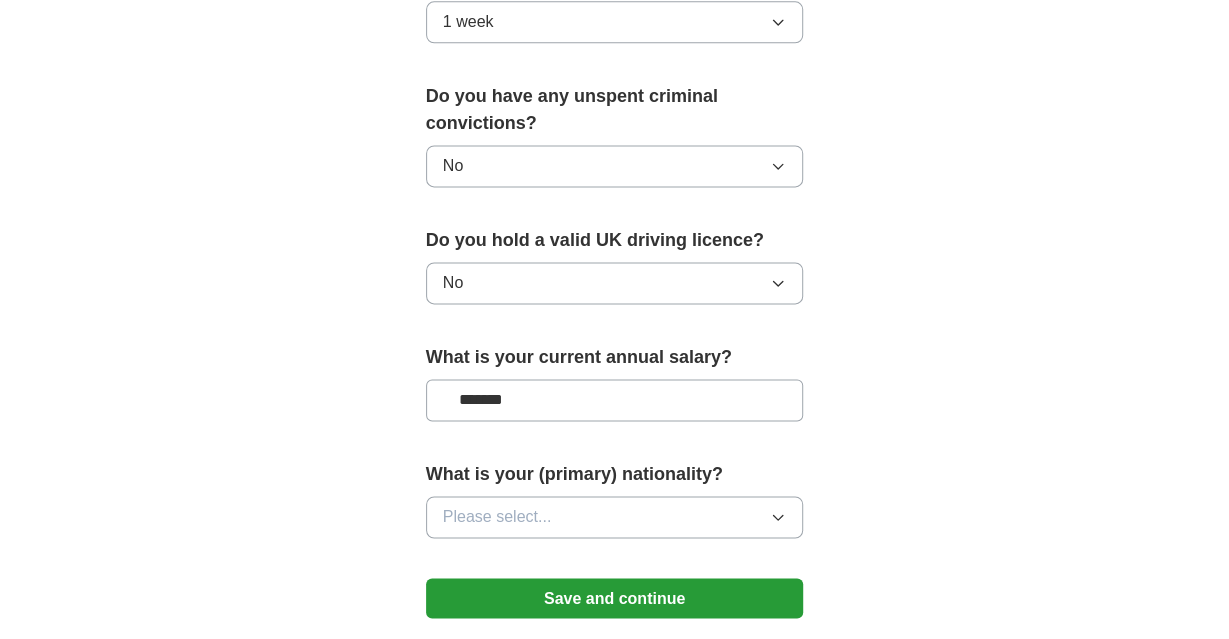 type on "*******" 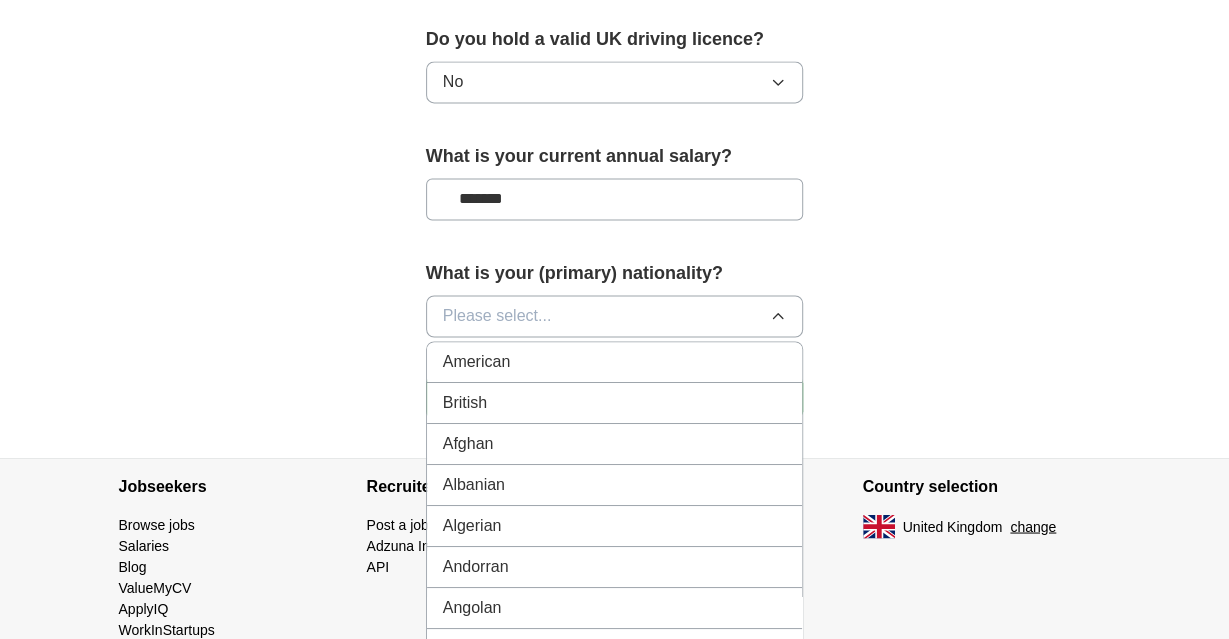 scroll, scrollTop: 1456, scrollLeft: 0, axis: vertical 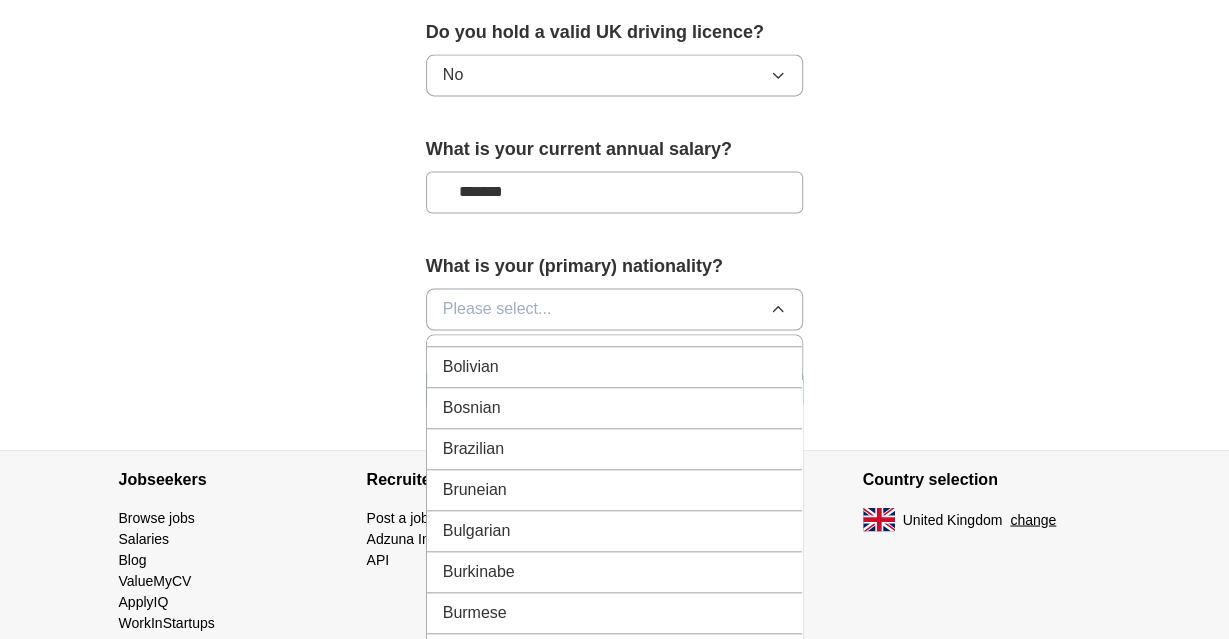 click on "Burmese" at bounding box center (475, 613) 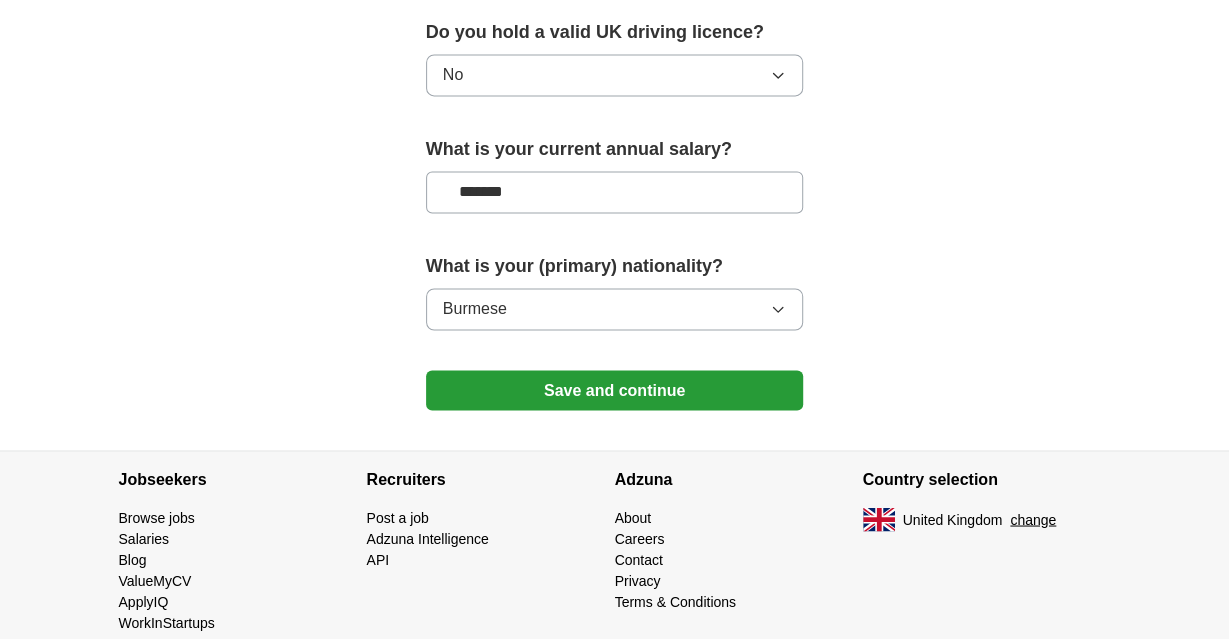 click on "Save and continue" at bounding box center (615, 390) 